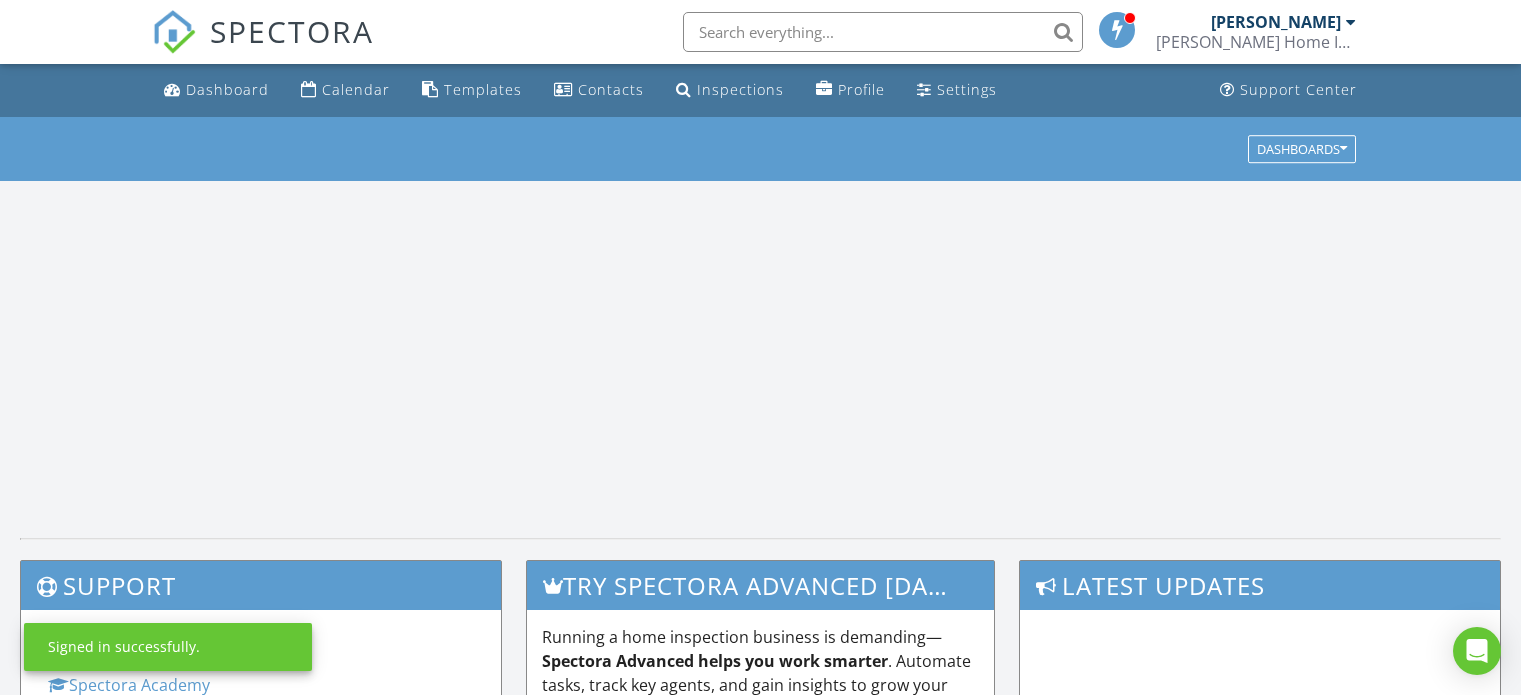 scroll, scrollTop: 0, scrollLeft: 0, axis: both 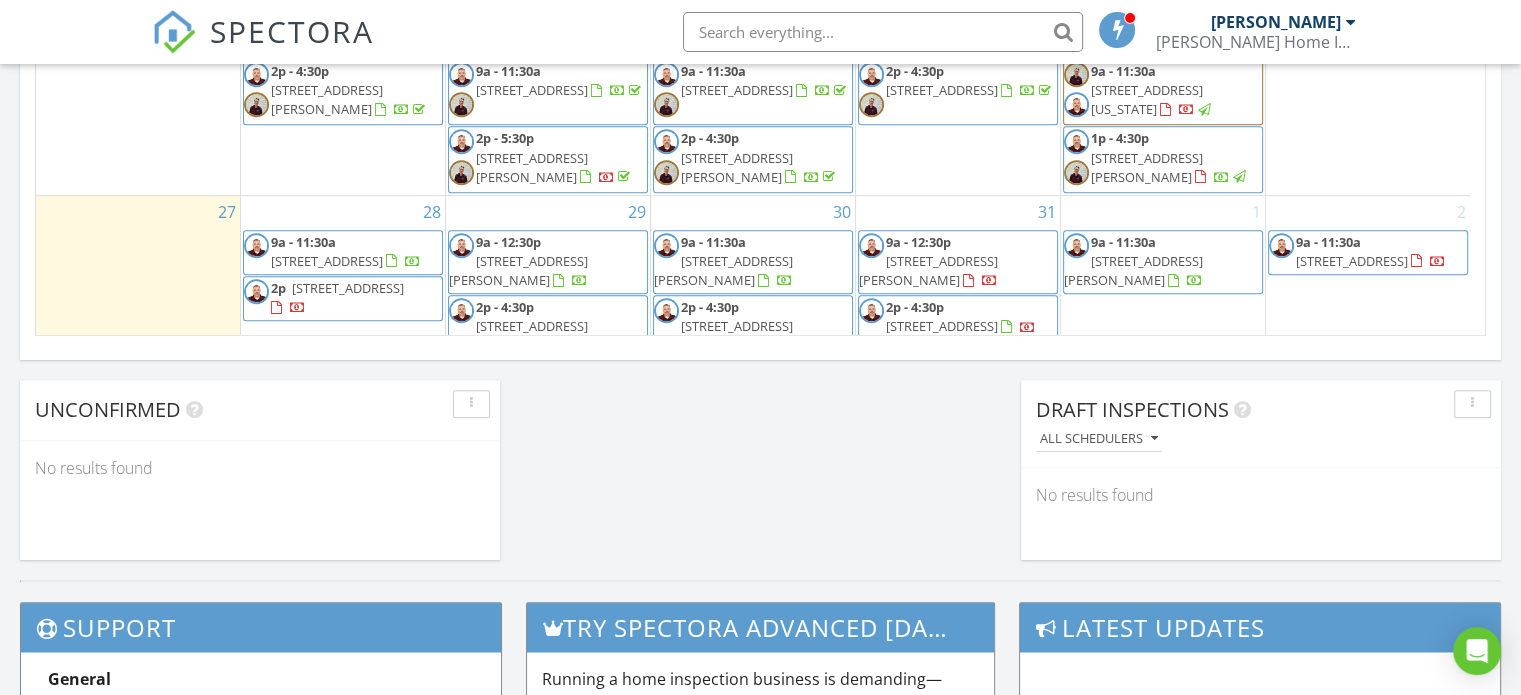 click on "[STREET_ADDRESS][PERSON_NAME]" at bounding box center (723, 335) 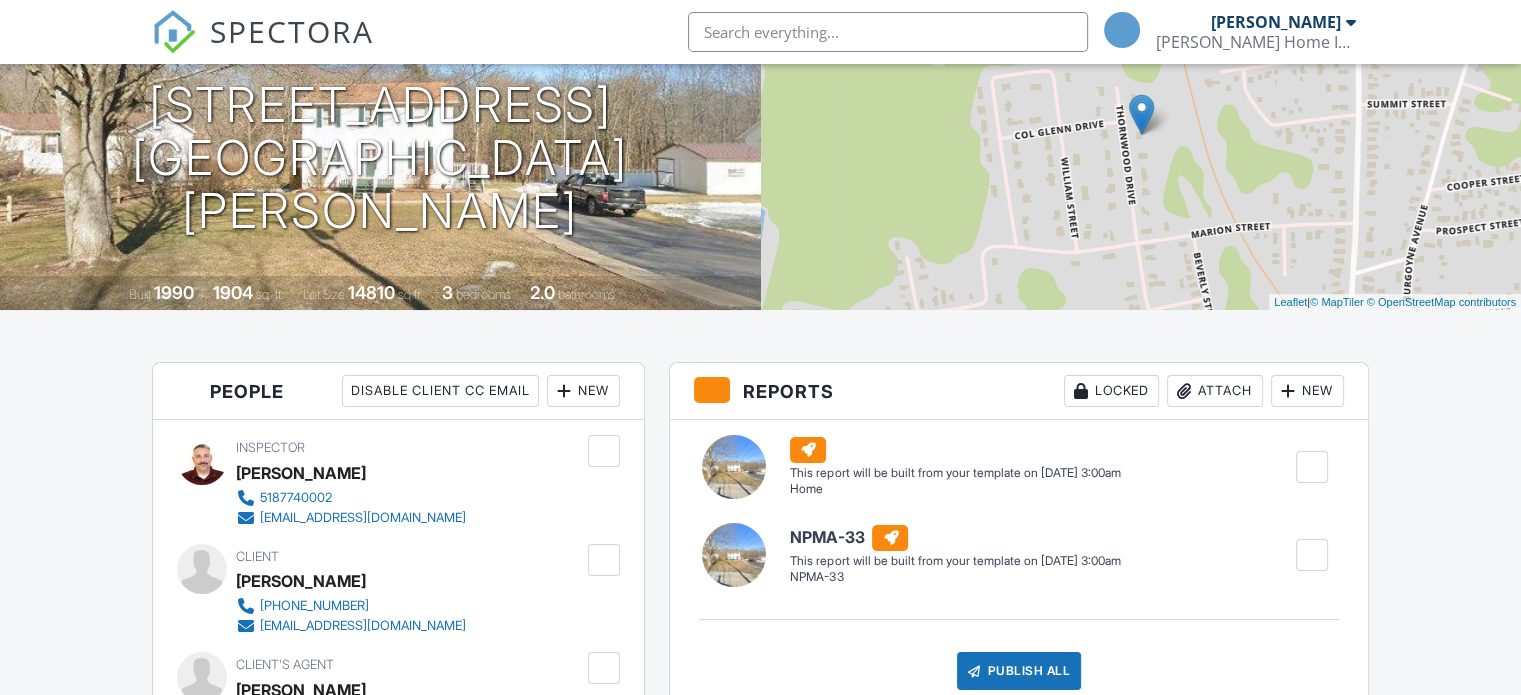 scroll, scrollTop: 166, scrollLeft: 0, axis: vertical 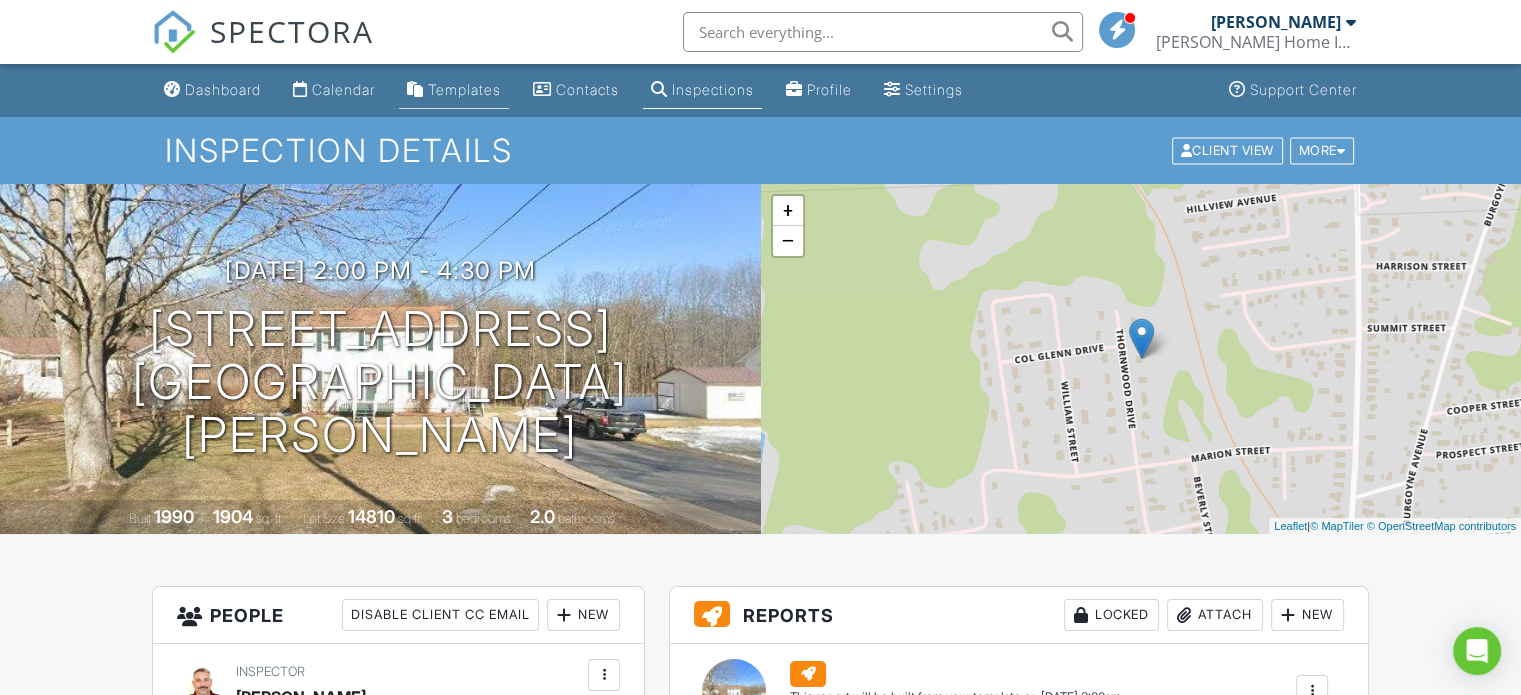 click on "Templates" at bounding box center [464, 89] 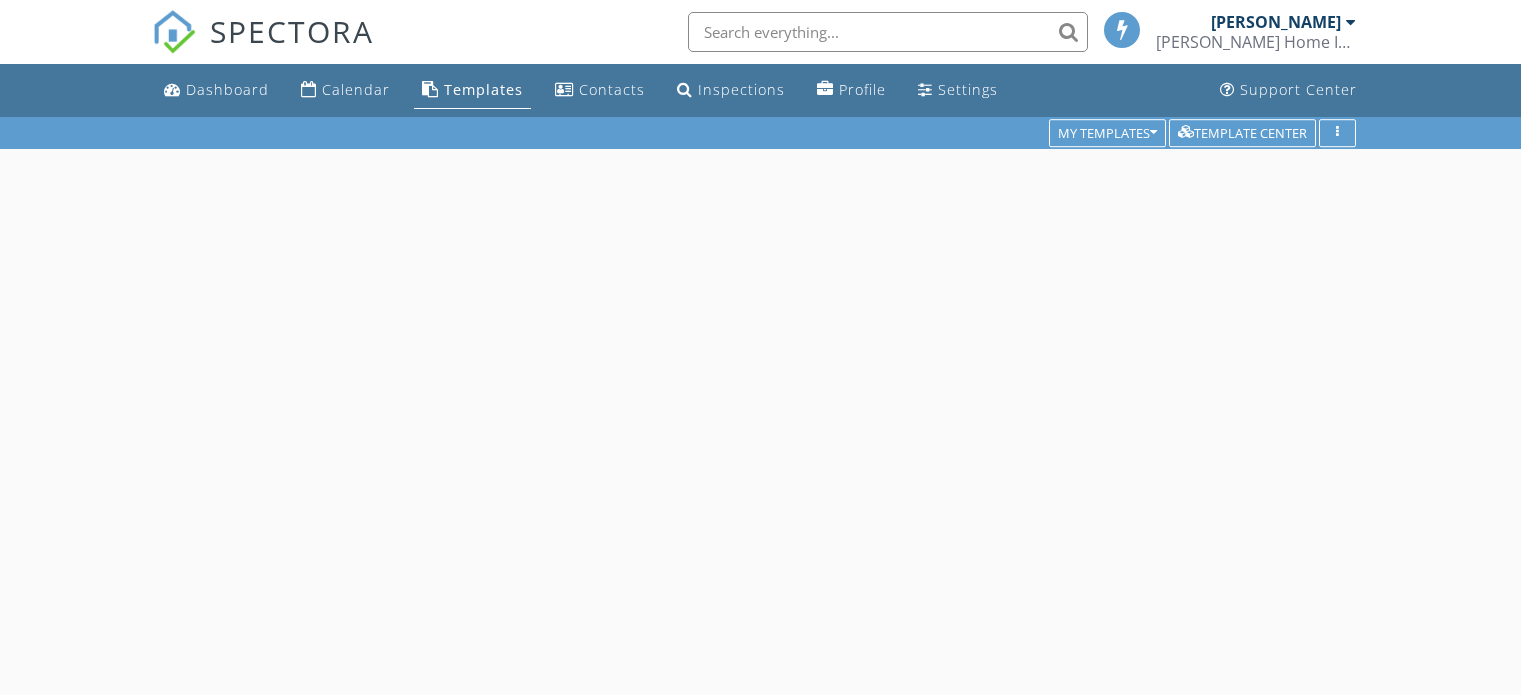 scroll, scrollTop: 0, scrollLeft: 0, axis: both 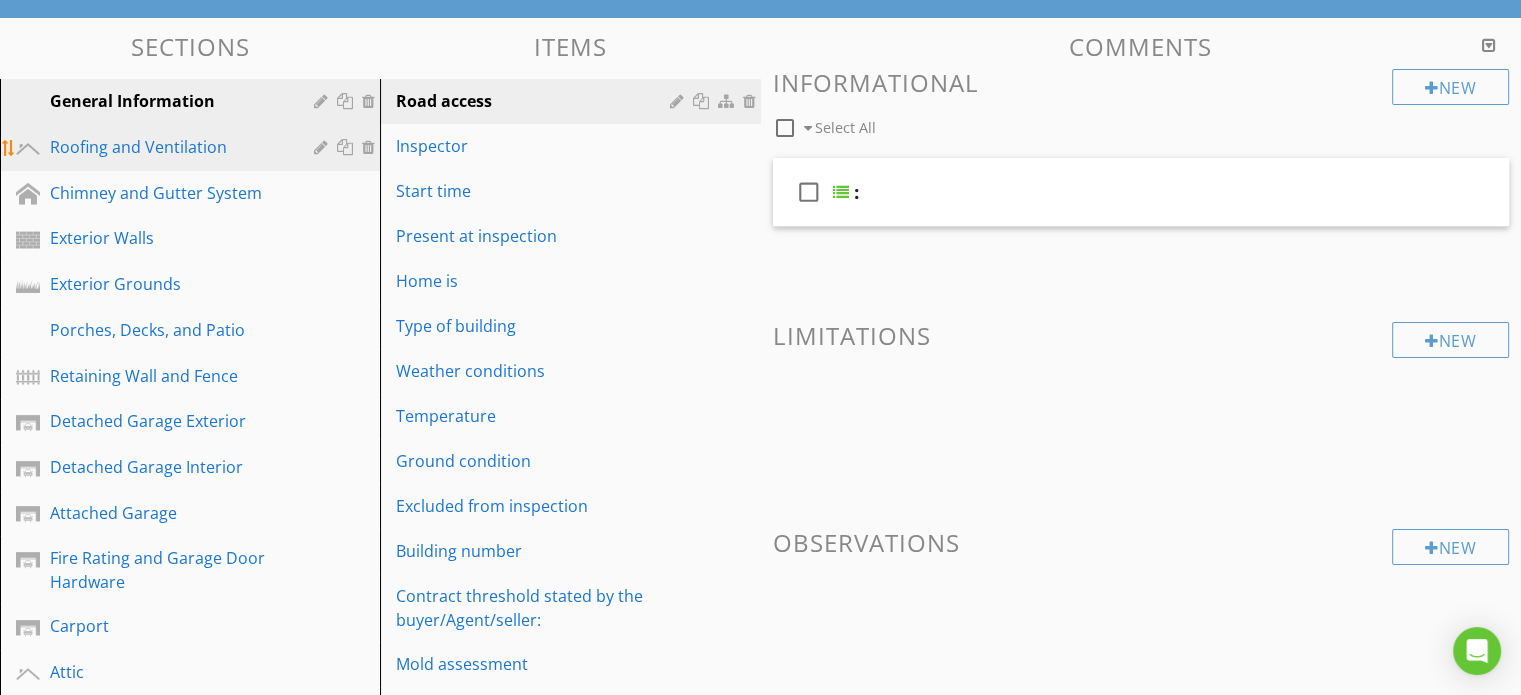 click on "Roofing and Ventilation" at bounding box center [167, 147] 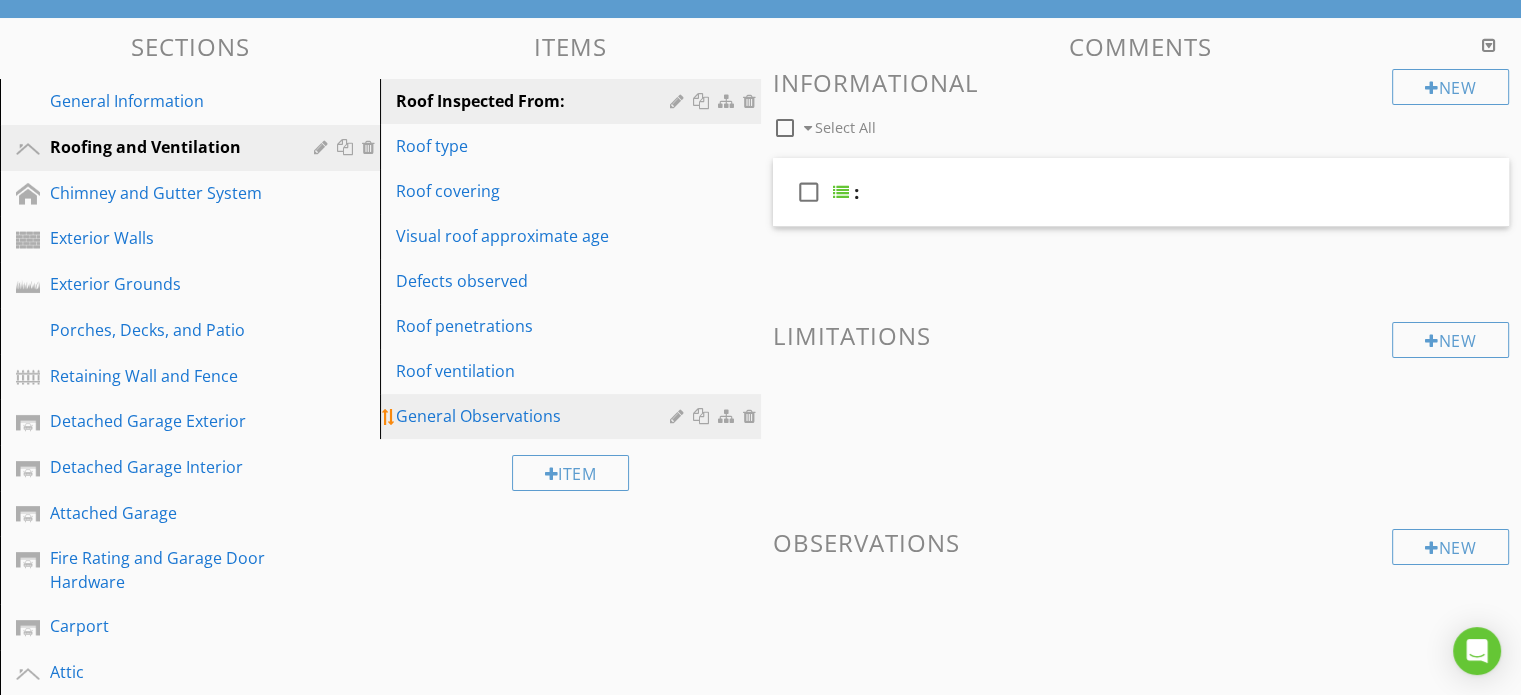 click on "General  Observations" at bounding box center (573, 416) 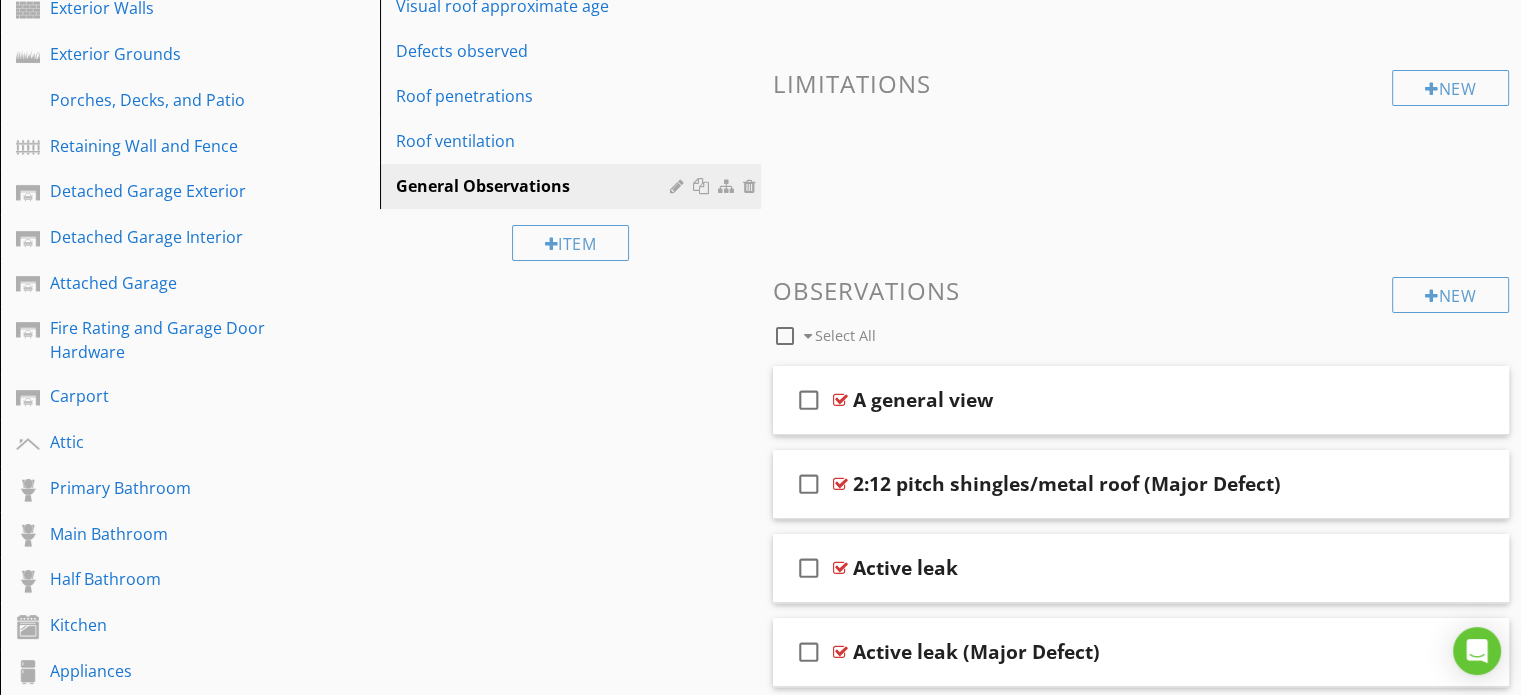 scroll, scrollTop: 500, scrollLeft: 0, axis: vertical 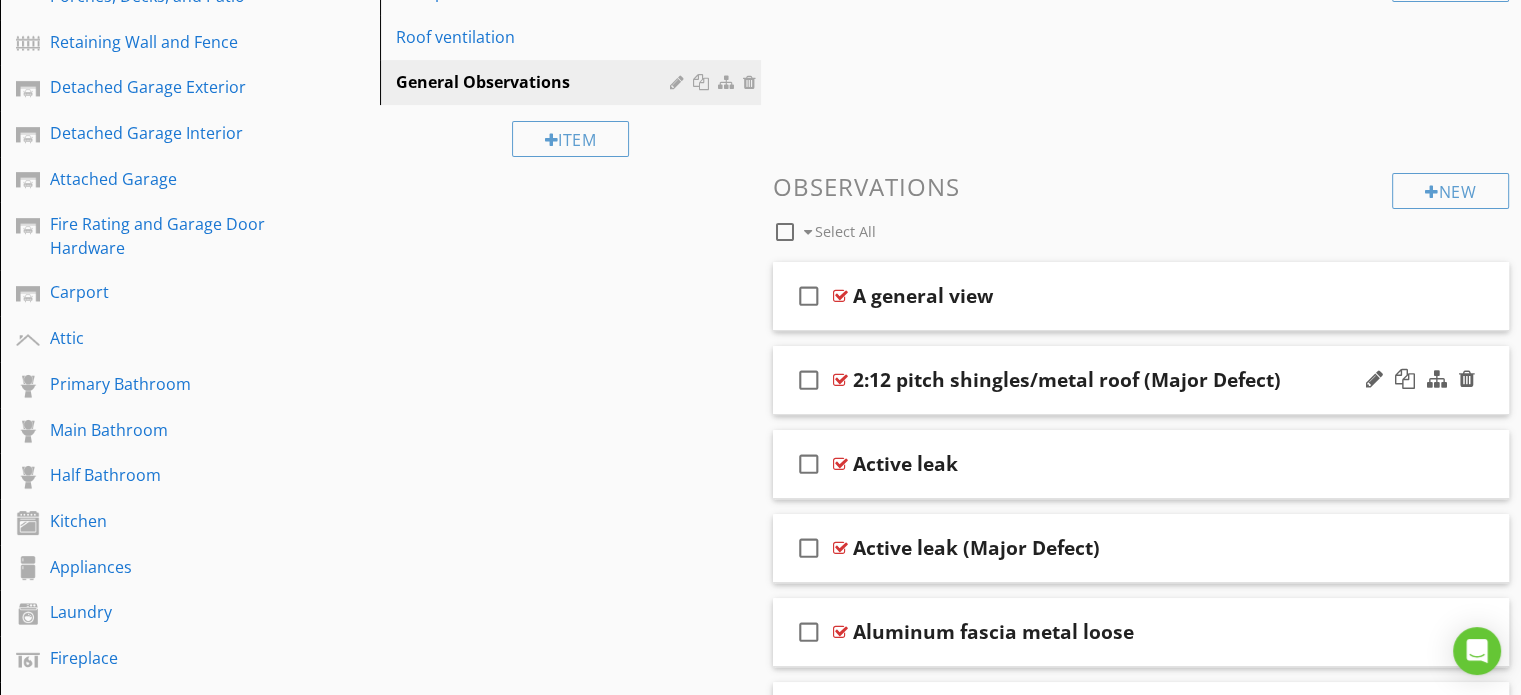 click on "2:12 pitch shingles/metal roof (Major Defect)" at bounding box center (1114, 380) 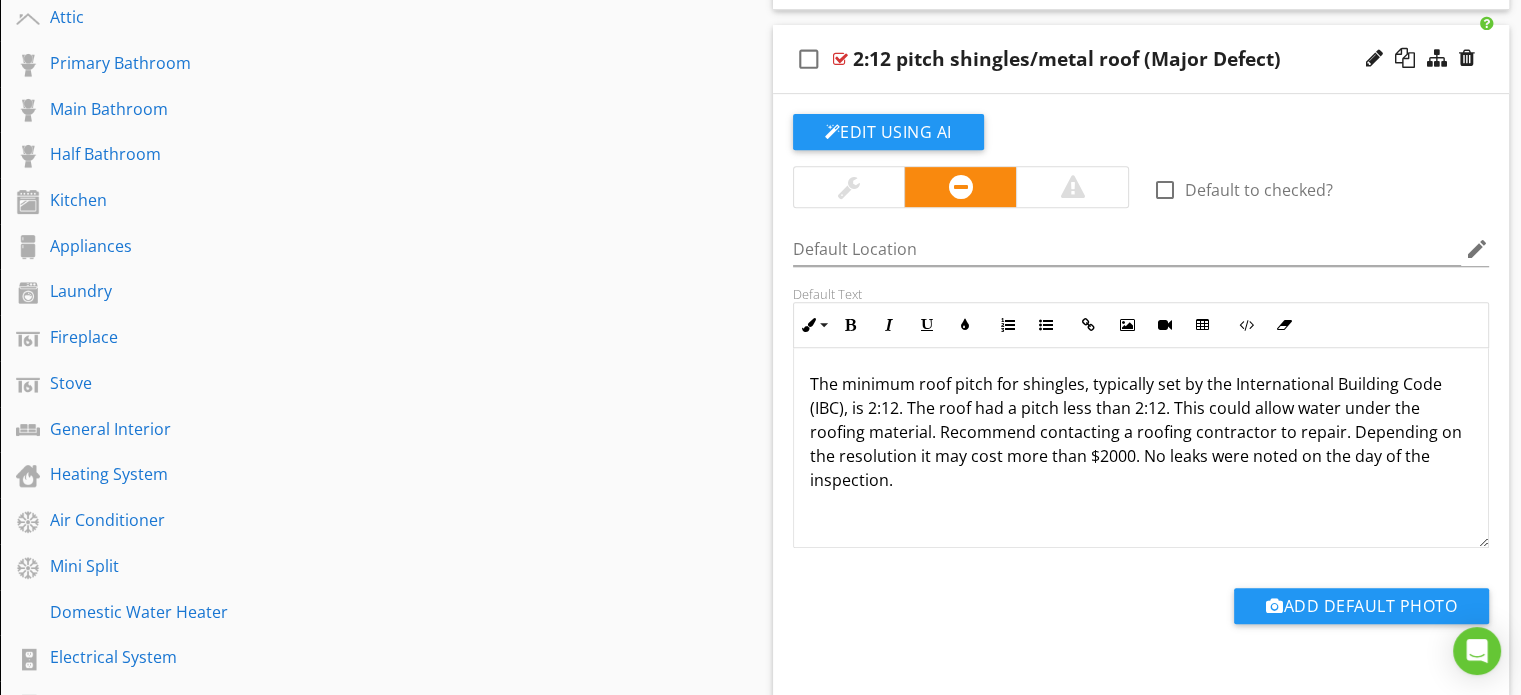 scroll, scrollTop: 833, scrollLeft: 0, axis: vertical 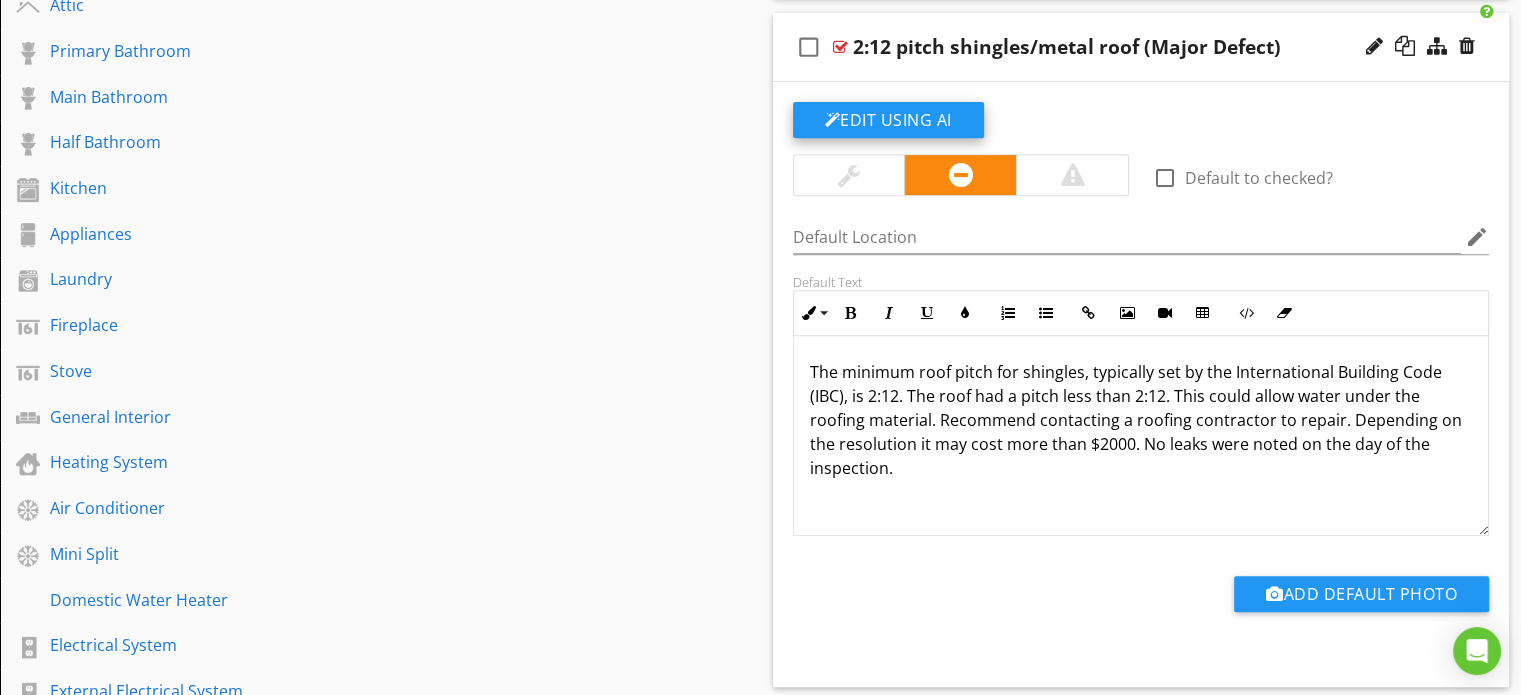 click on "Edit Using AI" at bounding box center (888, 120) 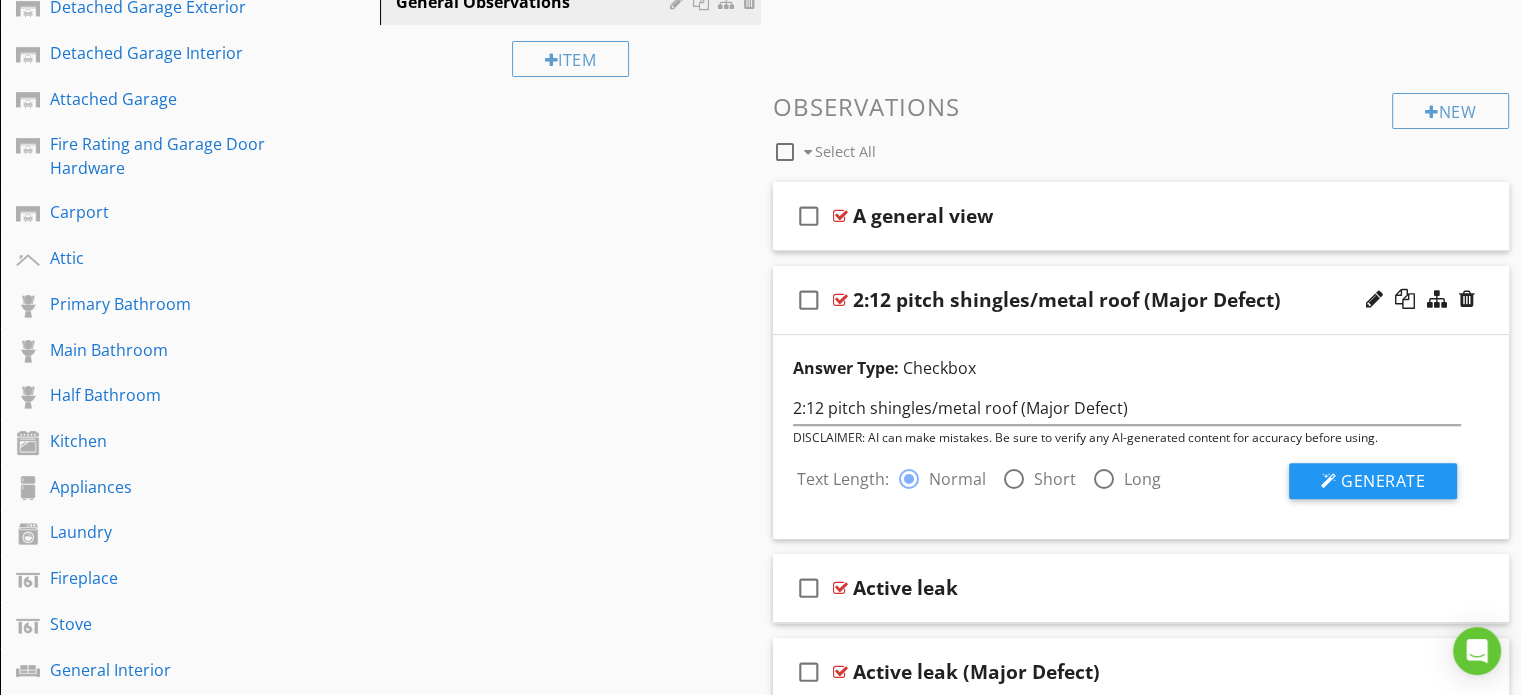 scroll, scrollTop: 666, scrollLeft: 0, axis: vertical 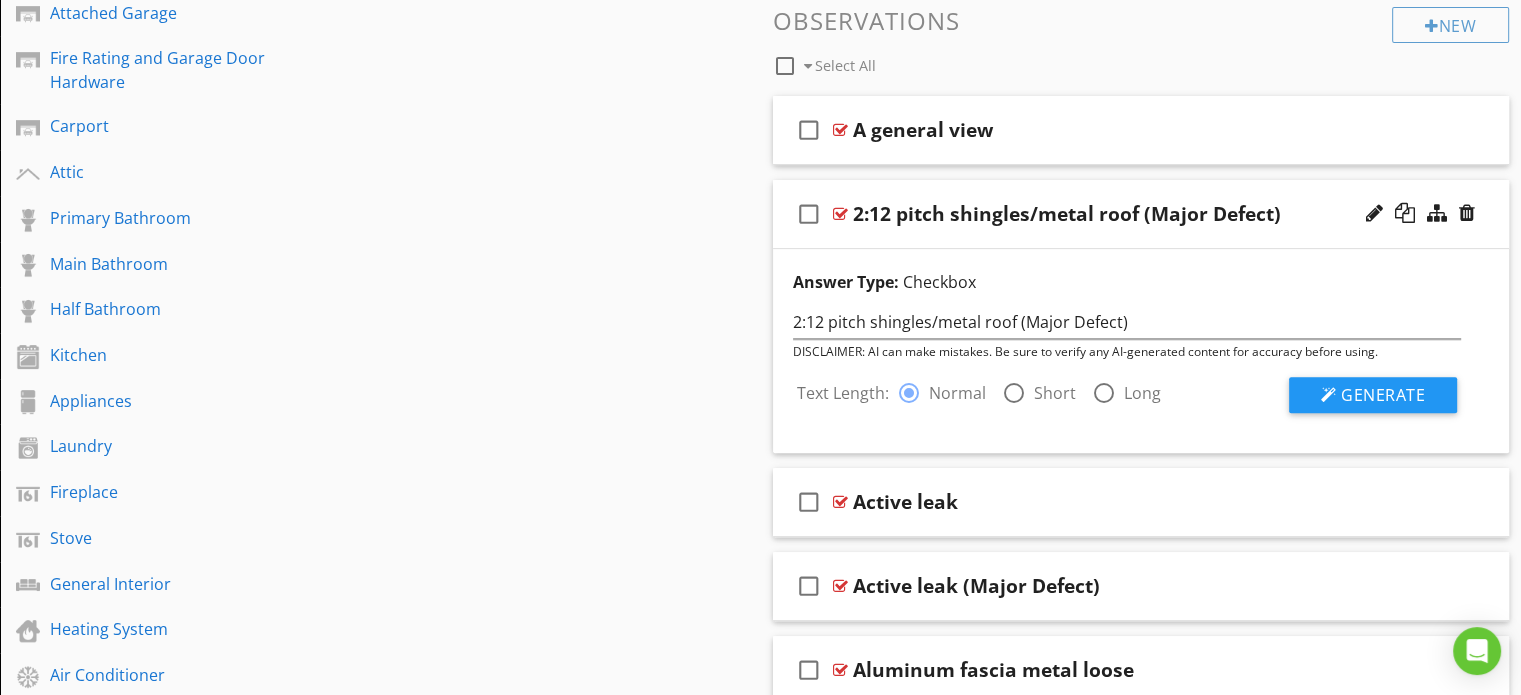 click on "Sections
General Information           Roofing and Ventilation           Chimney and Gutter System           Exterior Walls           Exterior Grounds           Porches, Decks, and Patio           Retaining Wall and Fence           Detached Garage Exterior           Detached Garage Interior           Attached Garage           Fire Rating and Garage Door Hardware           Carport           Attic           Primary Bathroom           Main Bathroom           Half Bathroom           Kitchen           Appliances           Laundry           Fireplace           Stove           General Interior           Heating System           Air Conditioner           Mini Split           Domestic Water Heater           Electrical System           External Electrical System           Plumbing System           Basement           Mechanical room/unfinished area           Crawlspace           Safety Concerns           Water Purity Test           Well Flow Test           Radon Testing           Apartment" at bounding box center (760, 4343) 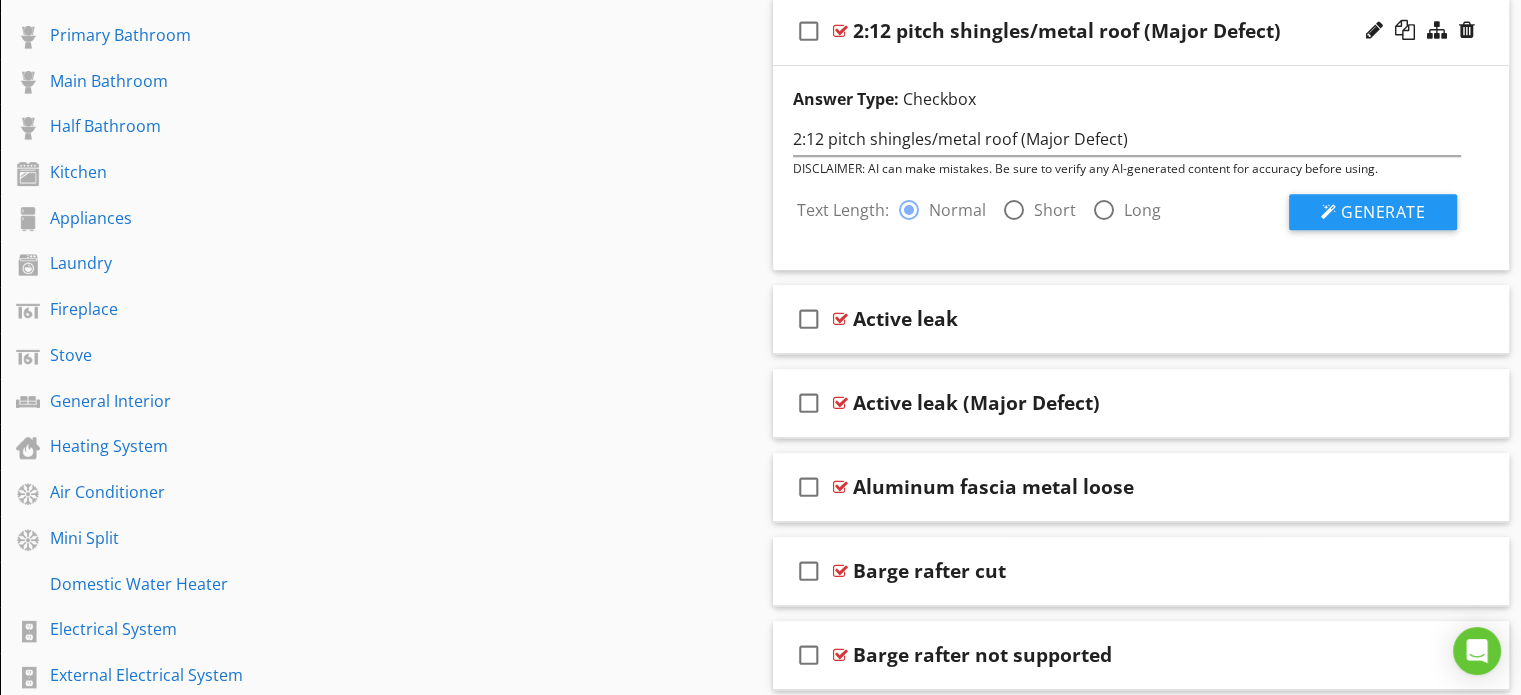 scroll, scrollTop: 1000, scrollLeft: 0, axis: vertical 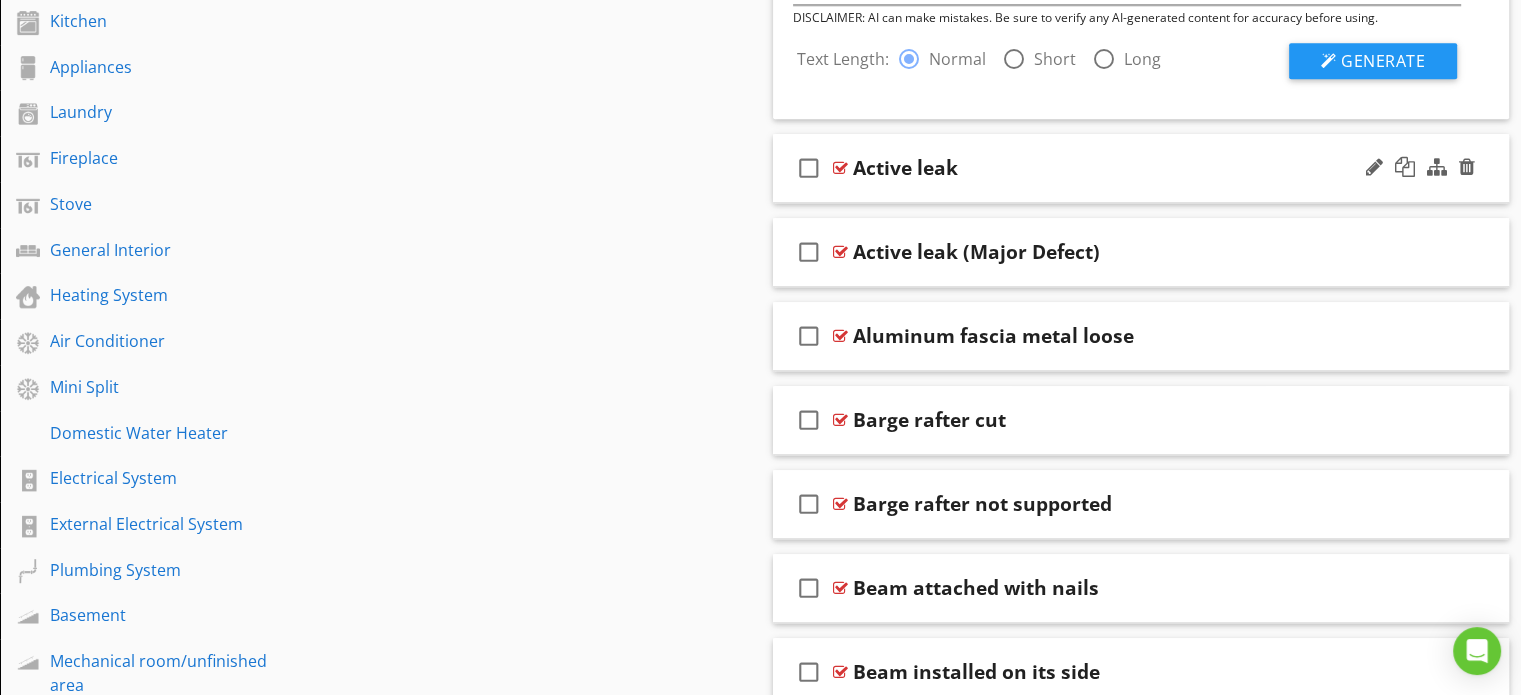click on "check_box_outline_blank
Active leak" at bounding box center (1141, 168) 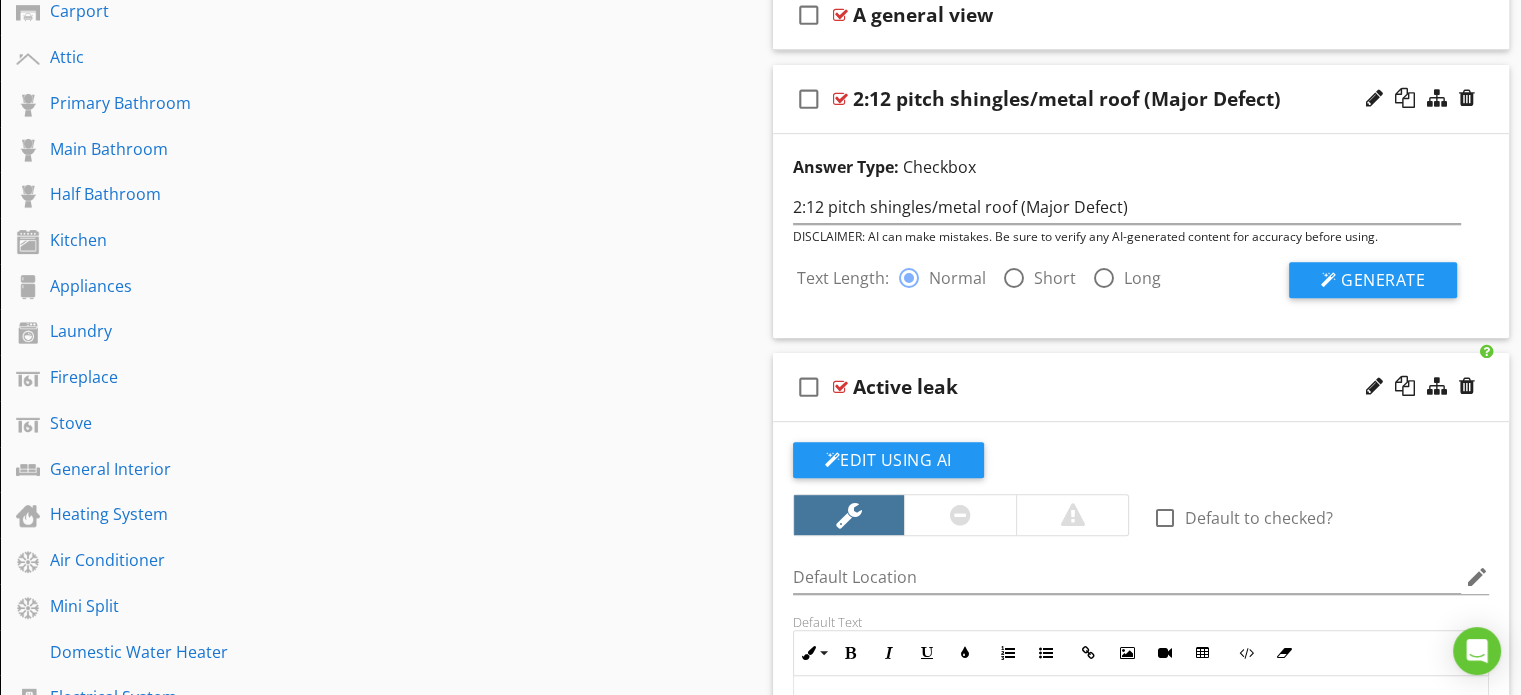 scroll, scrollTop: 666, scrollLeft: 0, axis: vertical 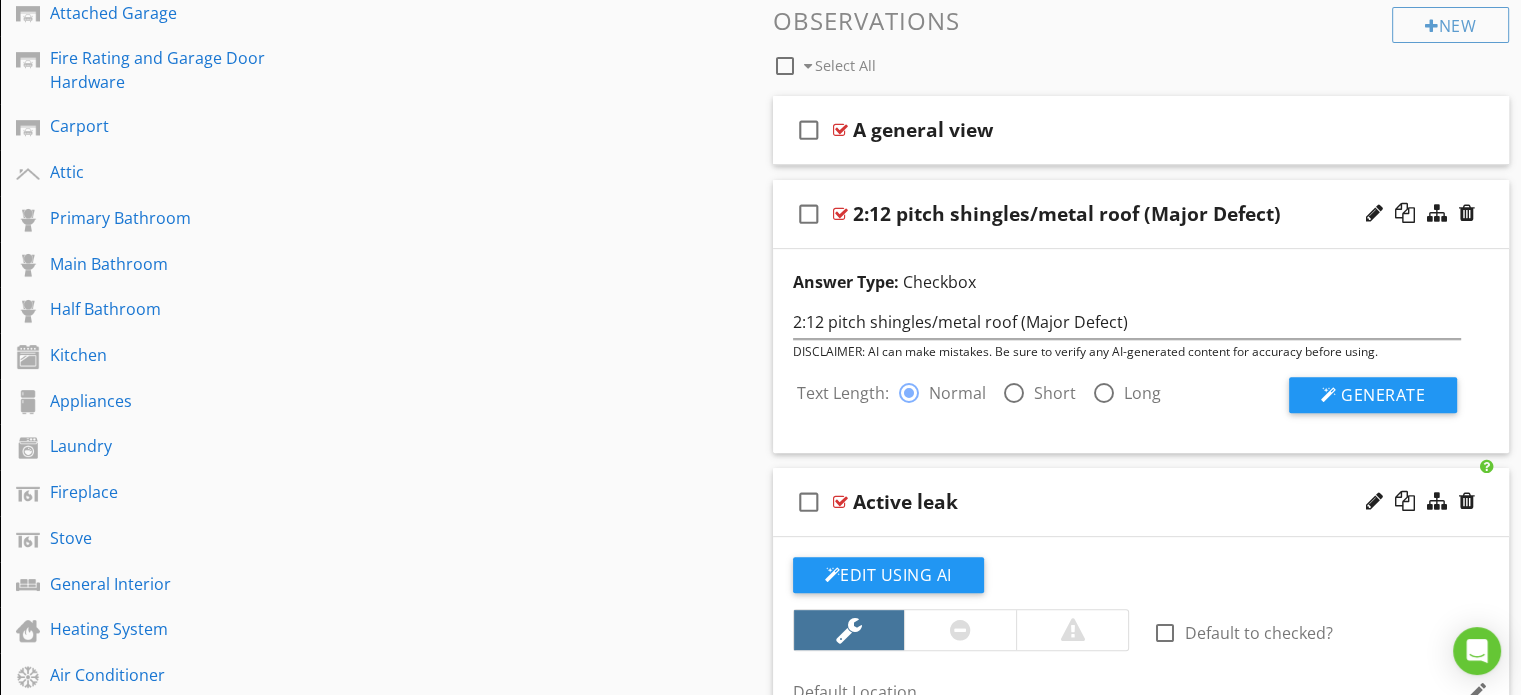 click at bounding box center (909, 393) 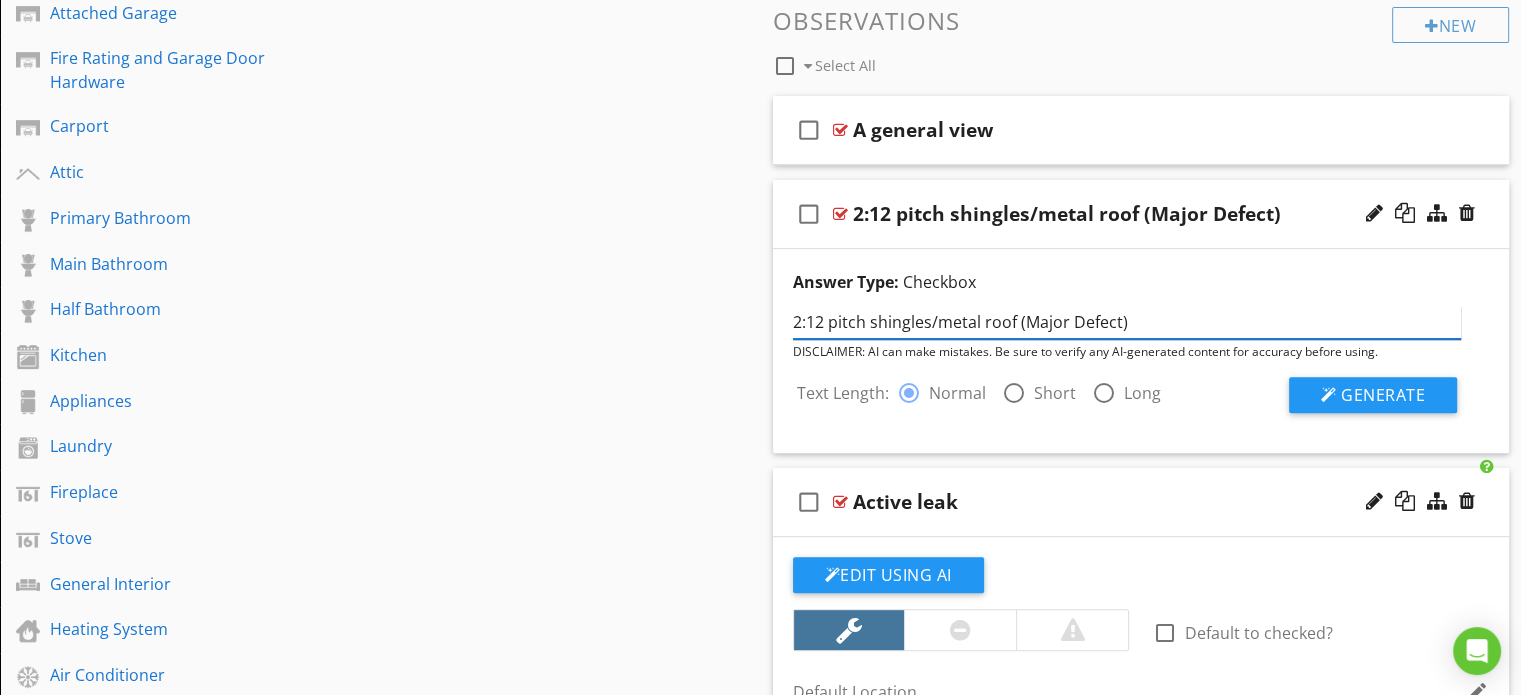 drag, startPoint x: 1142, startPoint y: 323, endPoint x: 789, endPoint y: 340, distance: 353.40912 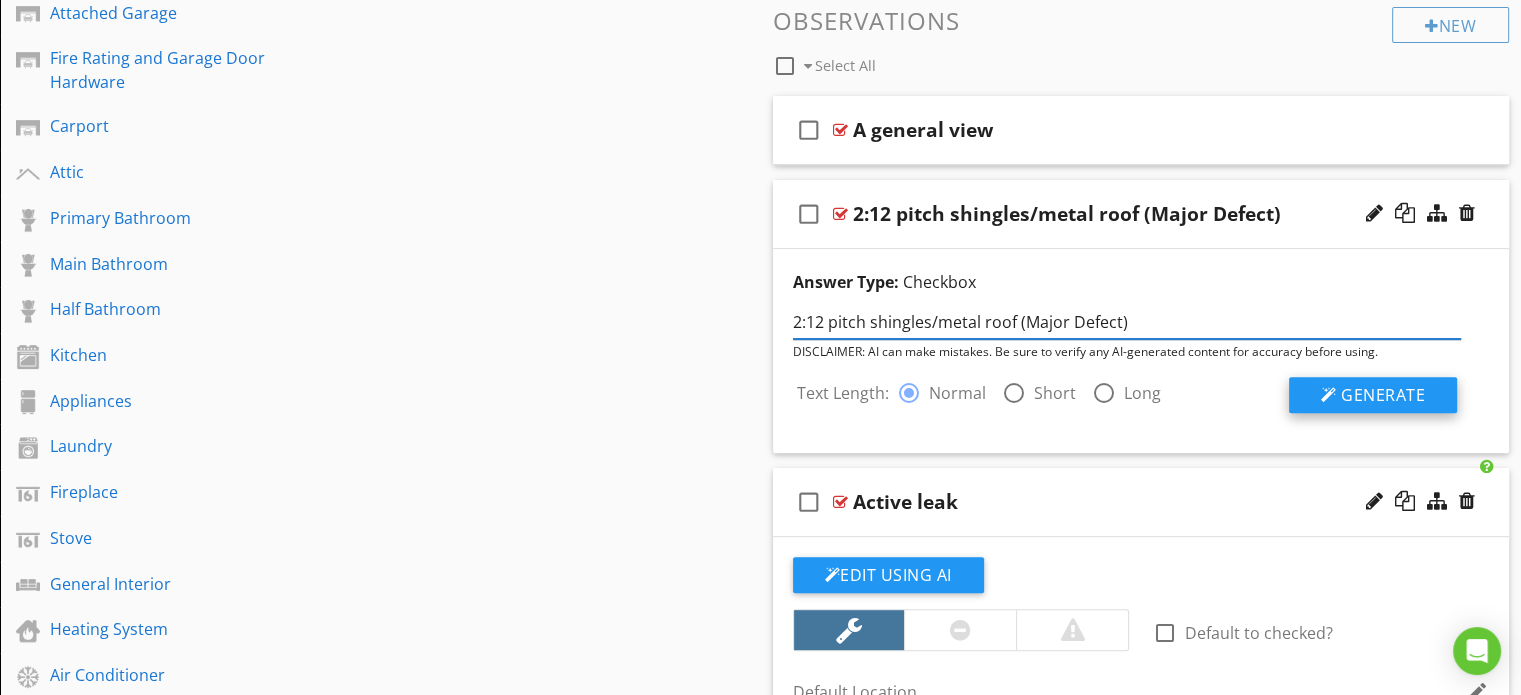 click on "Generate" at bounding box center (1373, 395) 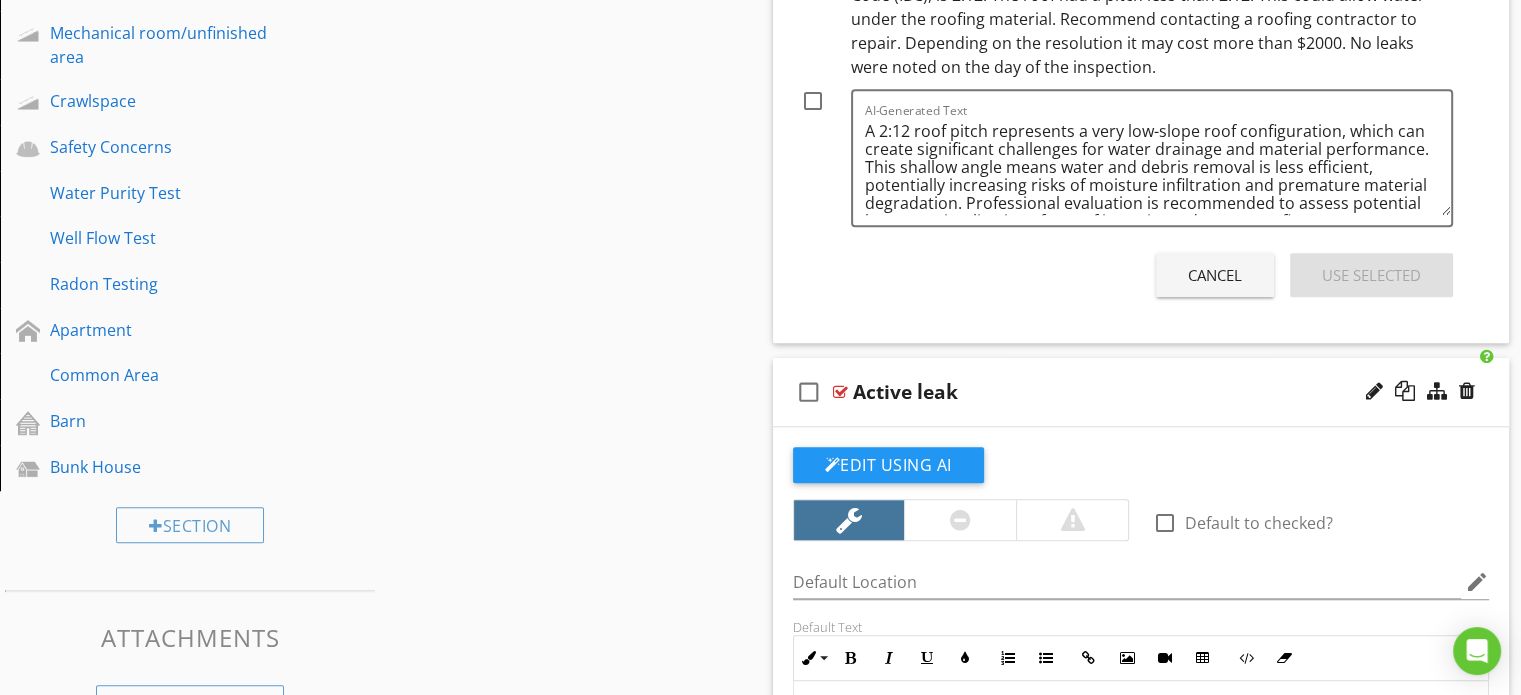 scroll, scrollTop: 1666, scrollLeft: 0, axis: vertical 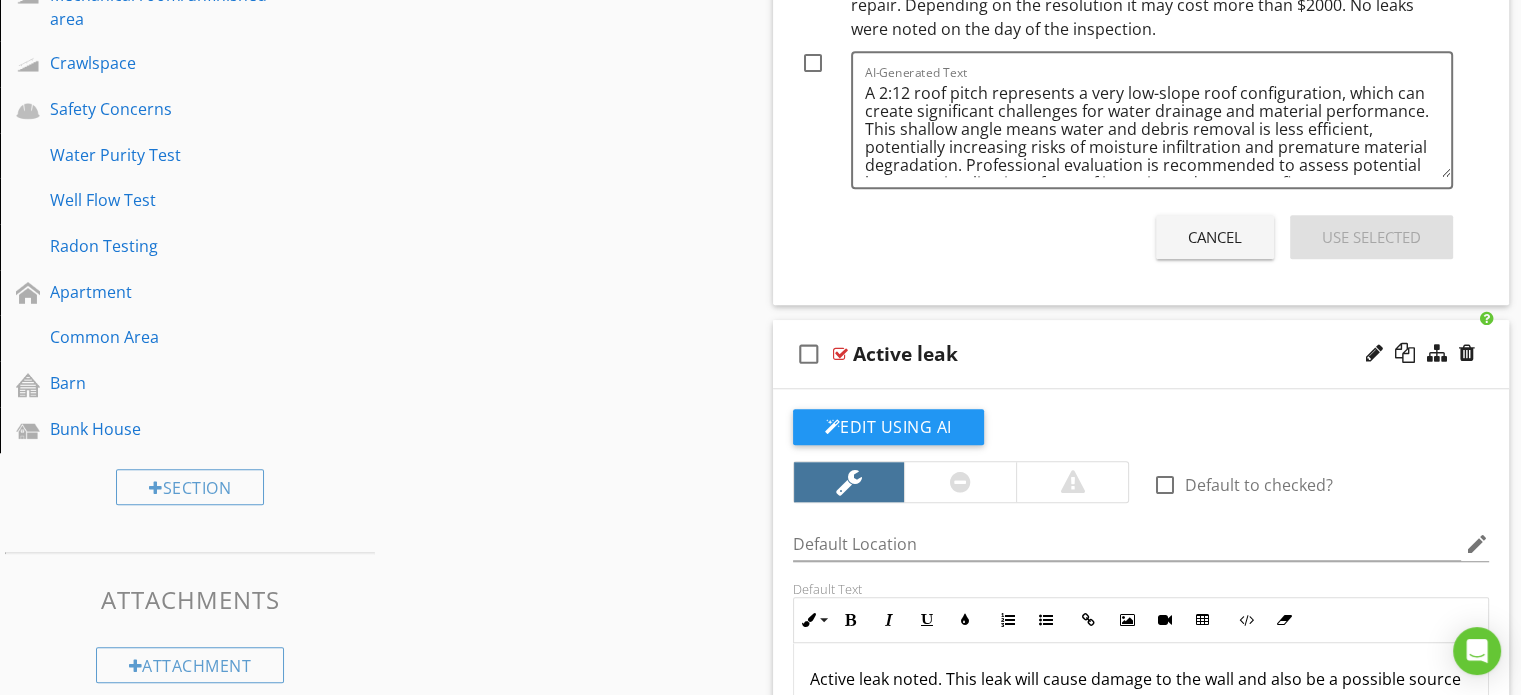 click on "Cancel" at bounding box center [1215, 237] 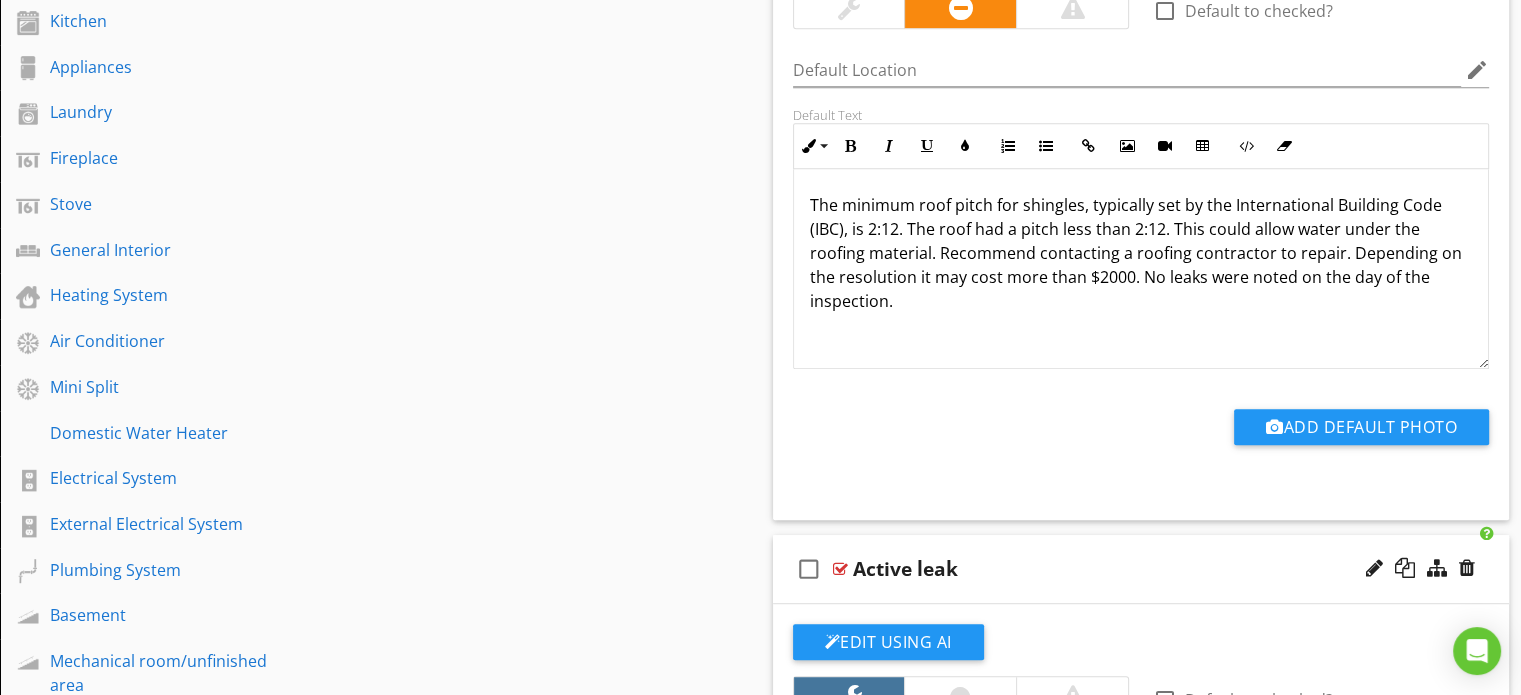 scroll, scrollTop: 833, scrollLeft: 0, axis: vertical 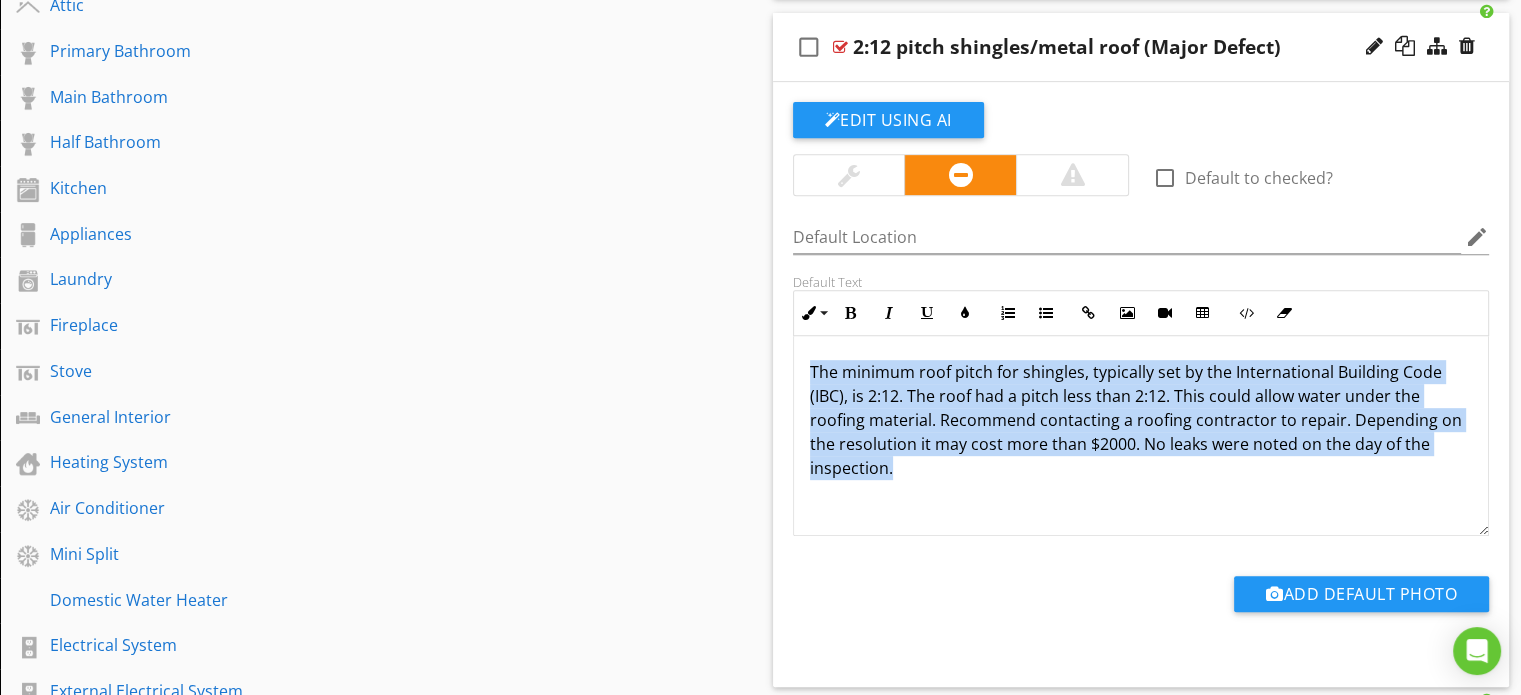 drag, startPoint x: 808, startPoint y: 371, endPoint x: 923, endPoint y: 460, distance: 145.41664 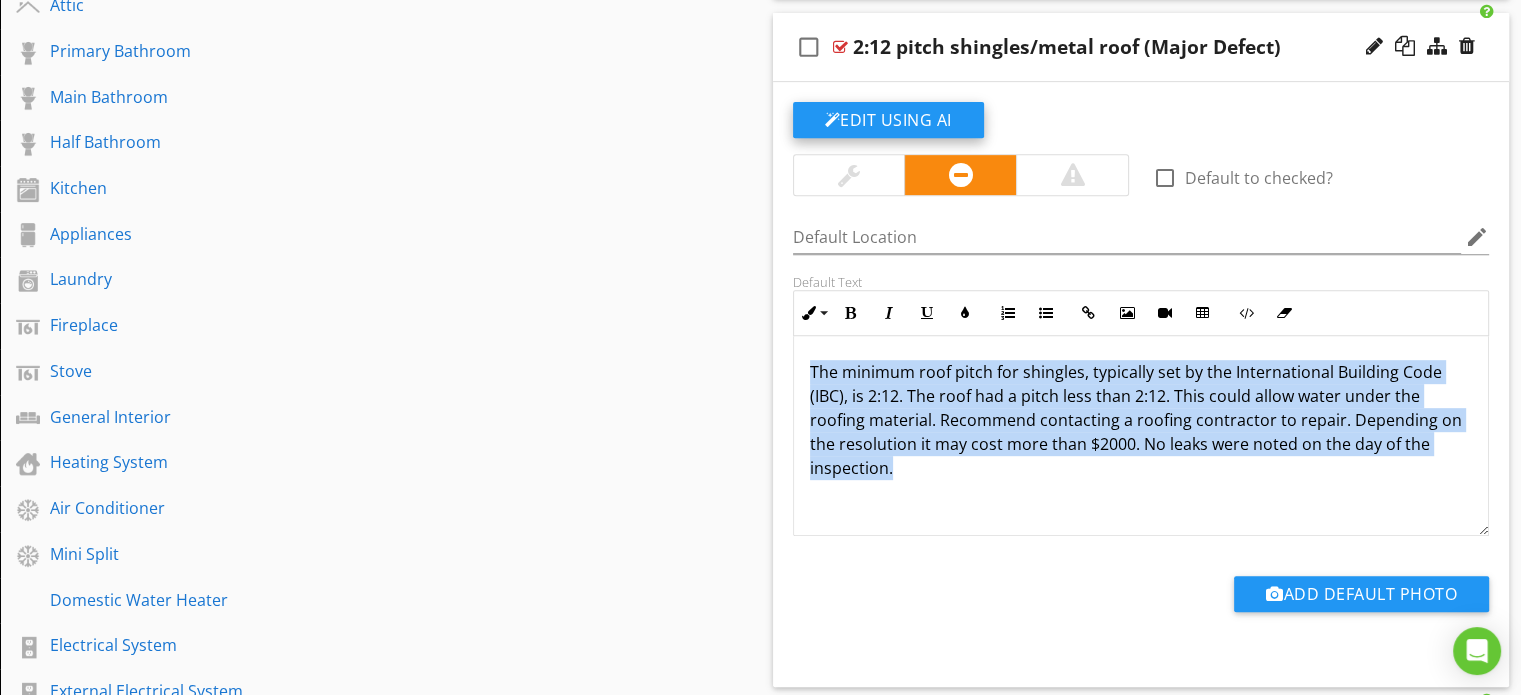 click on "Edit Using AI" at bounding box center (888, 120) 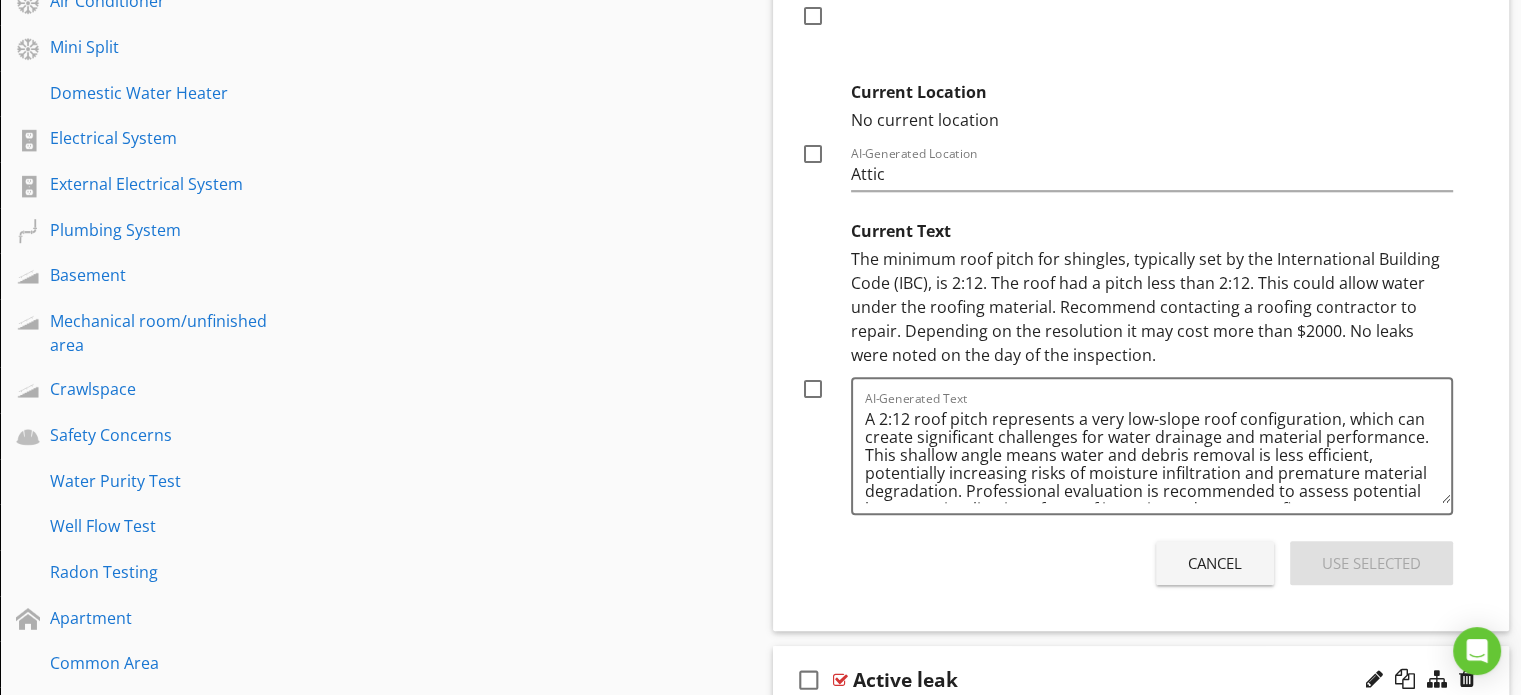 scroll, scrollTop: 1500, scrollLeft: 0, axis: vertical 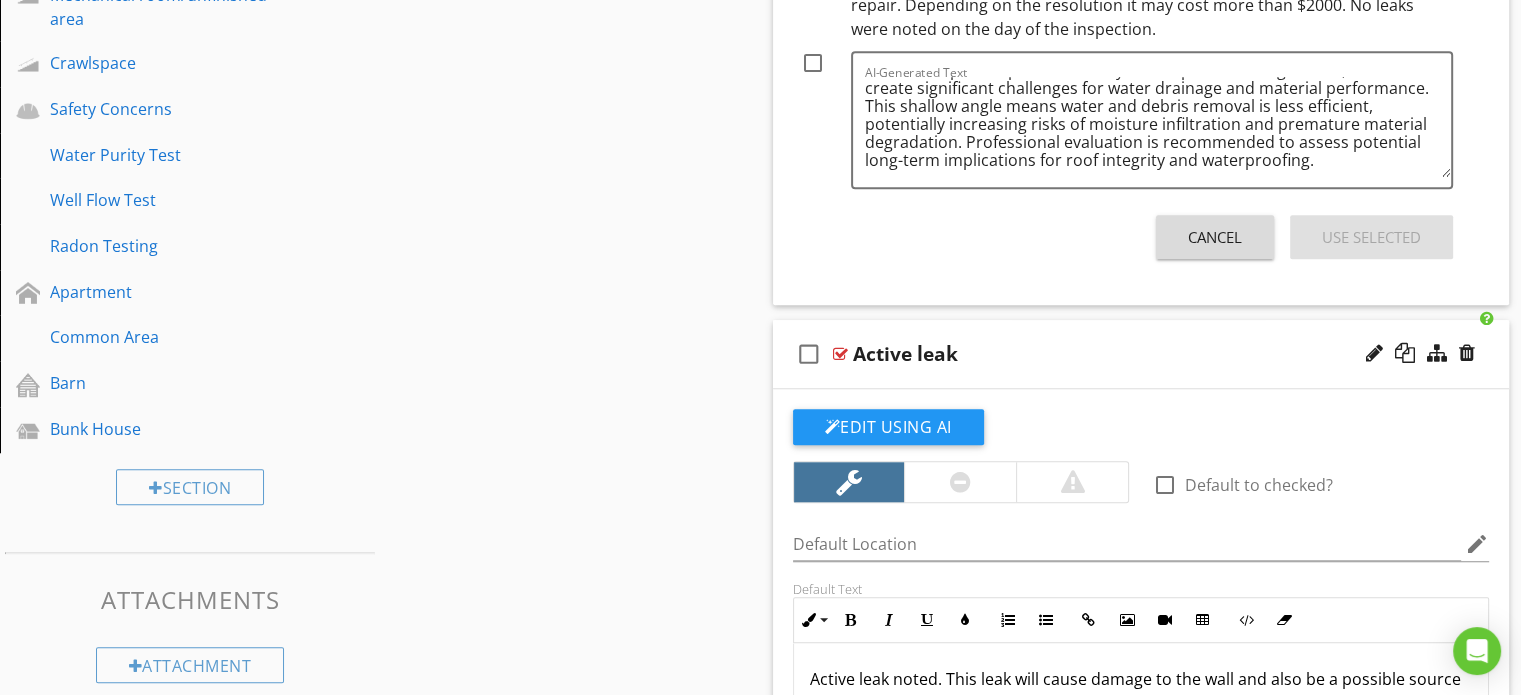 click on "Cancel" at bounding box center [1215, 237] 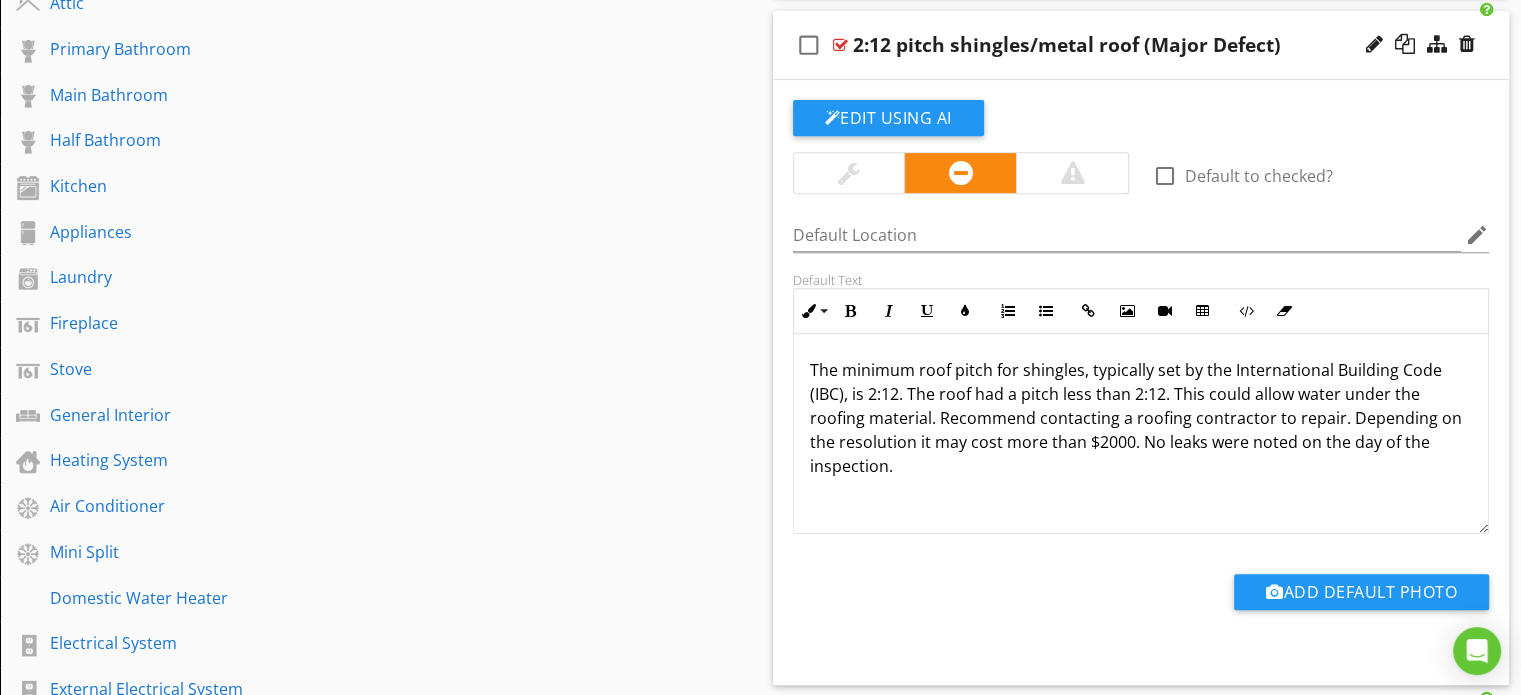 scroll, scrollTop: 833, scrollLeft: 0, axis: vertical 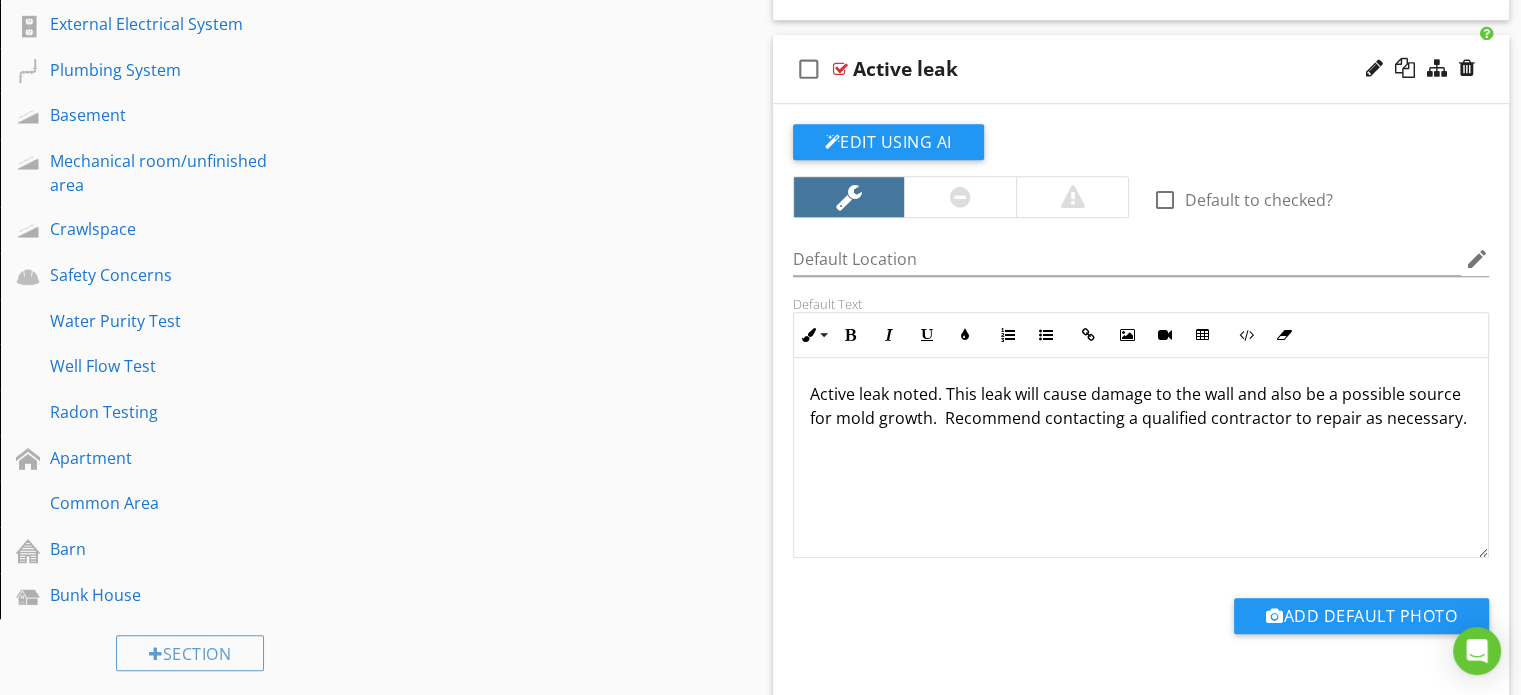 drag, startPoint x: 939, startPoint y: 125, endPoint x: 956, endPoint y: 153, distance: 32.75668 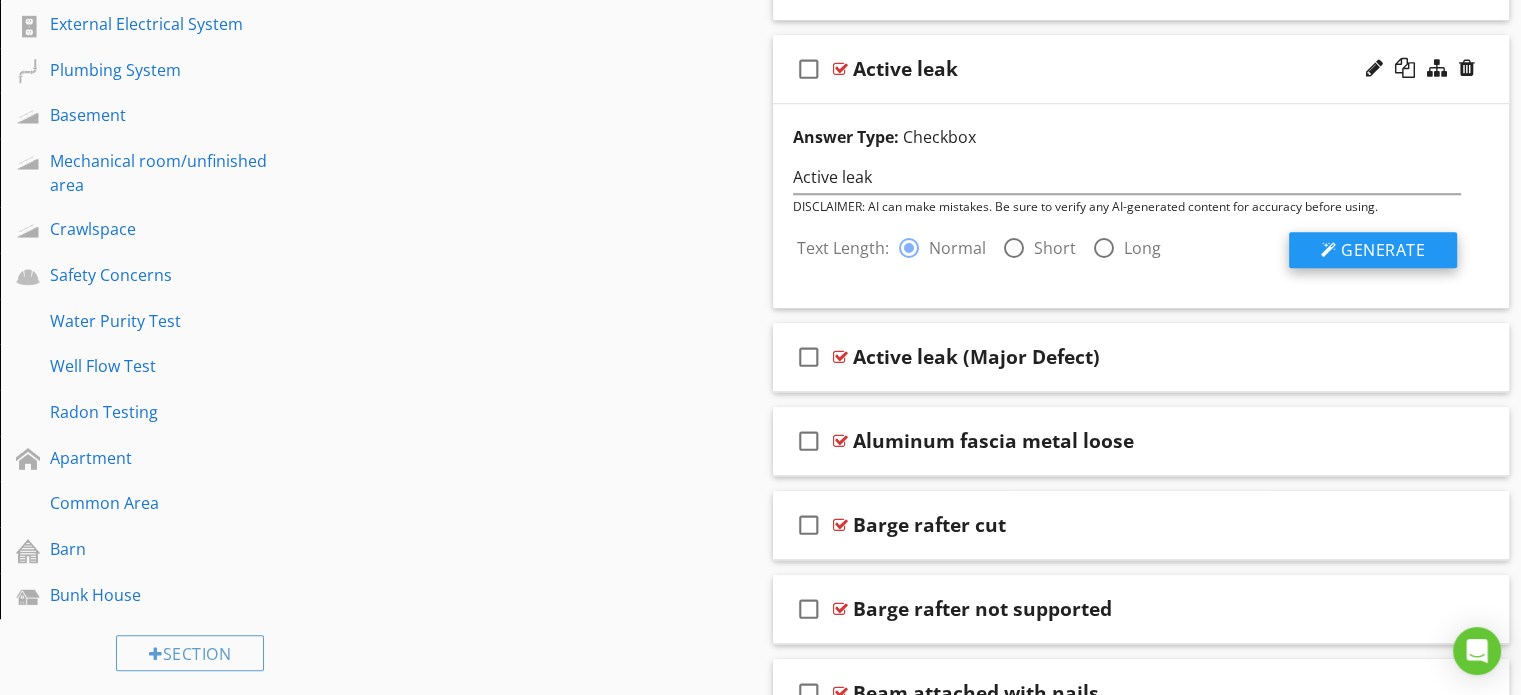 click on "Generate" at bounding box center (1383, 250) 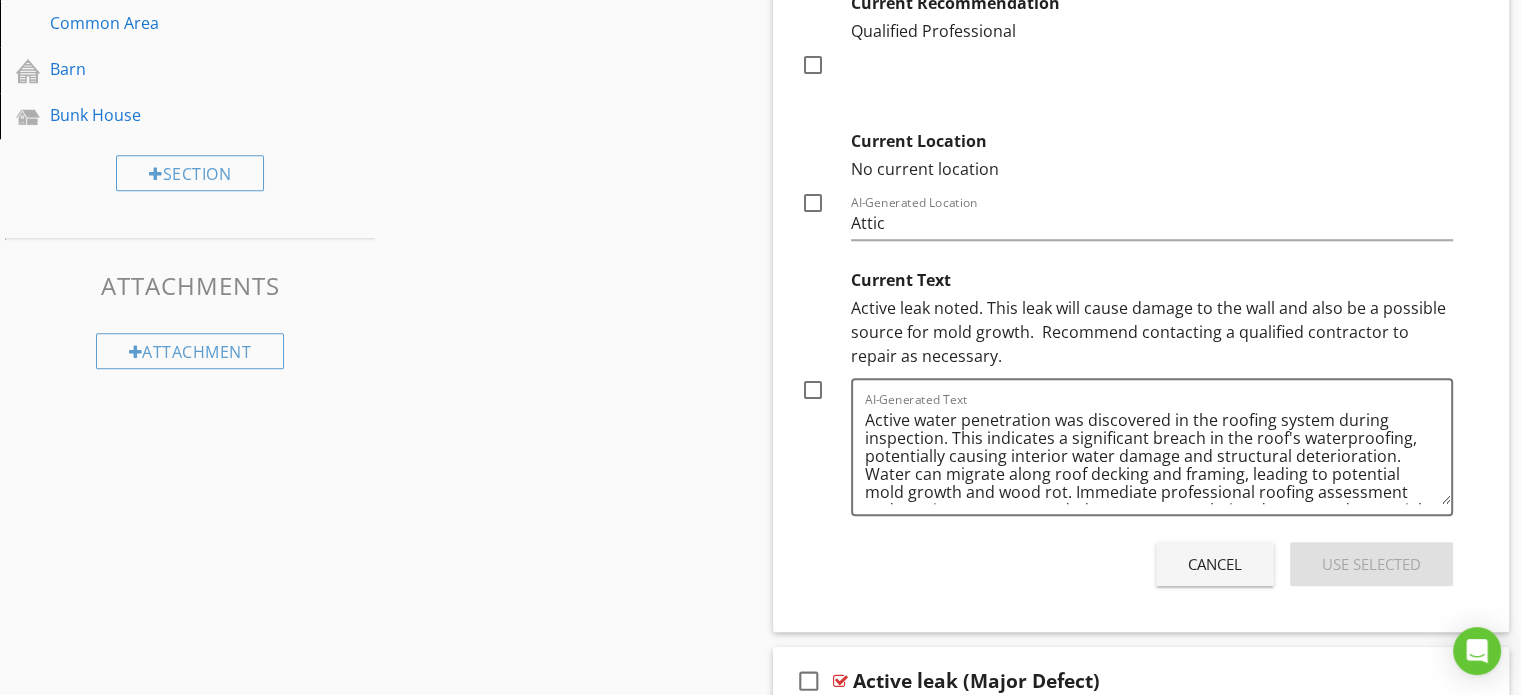 scroll, scrollTop: 2166, scrollLeft: 0, axis: vertical 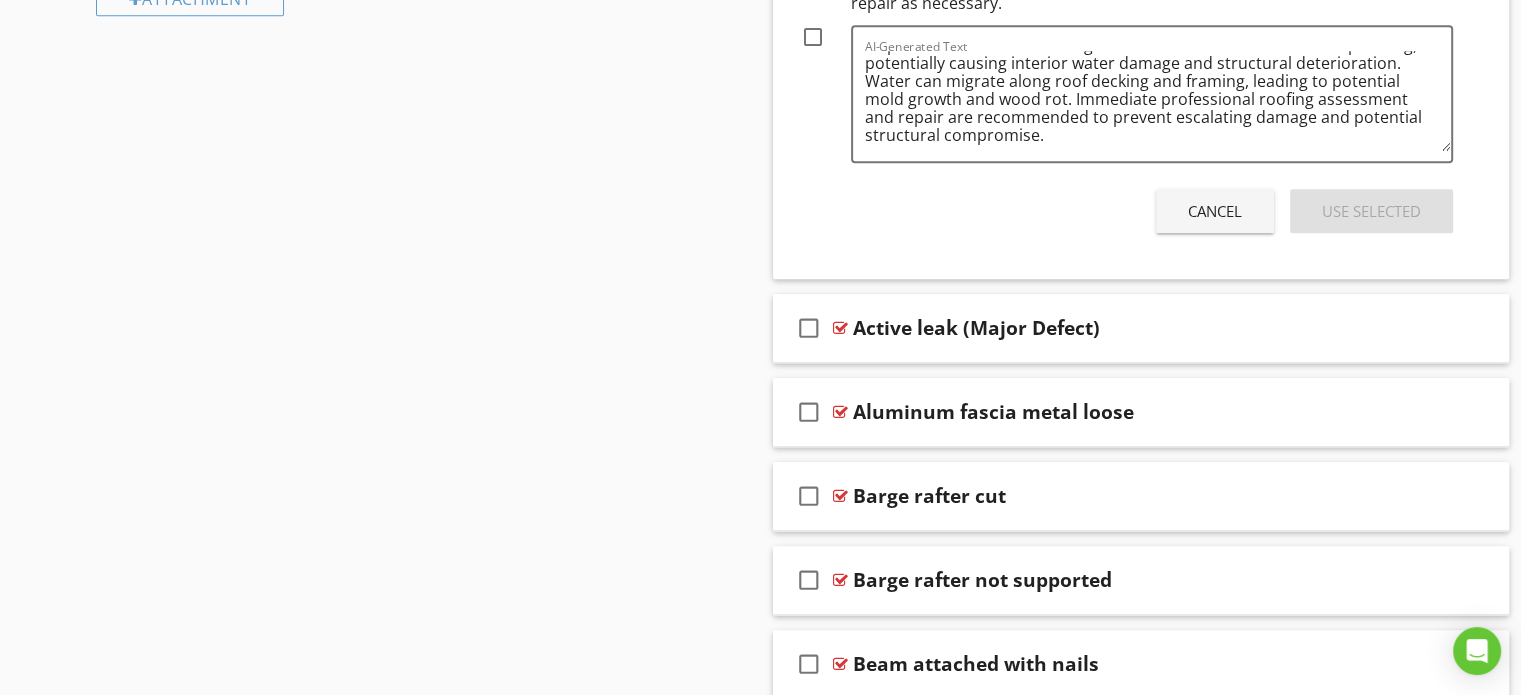 click on "Cancel" at bounding box center [1215, 211] 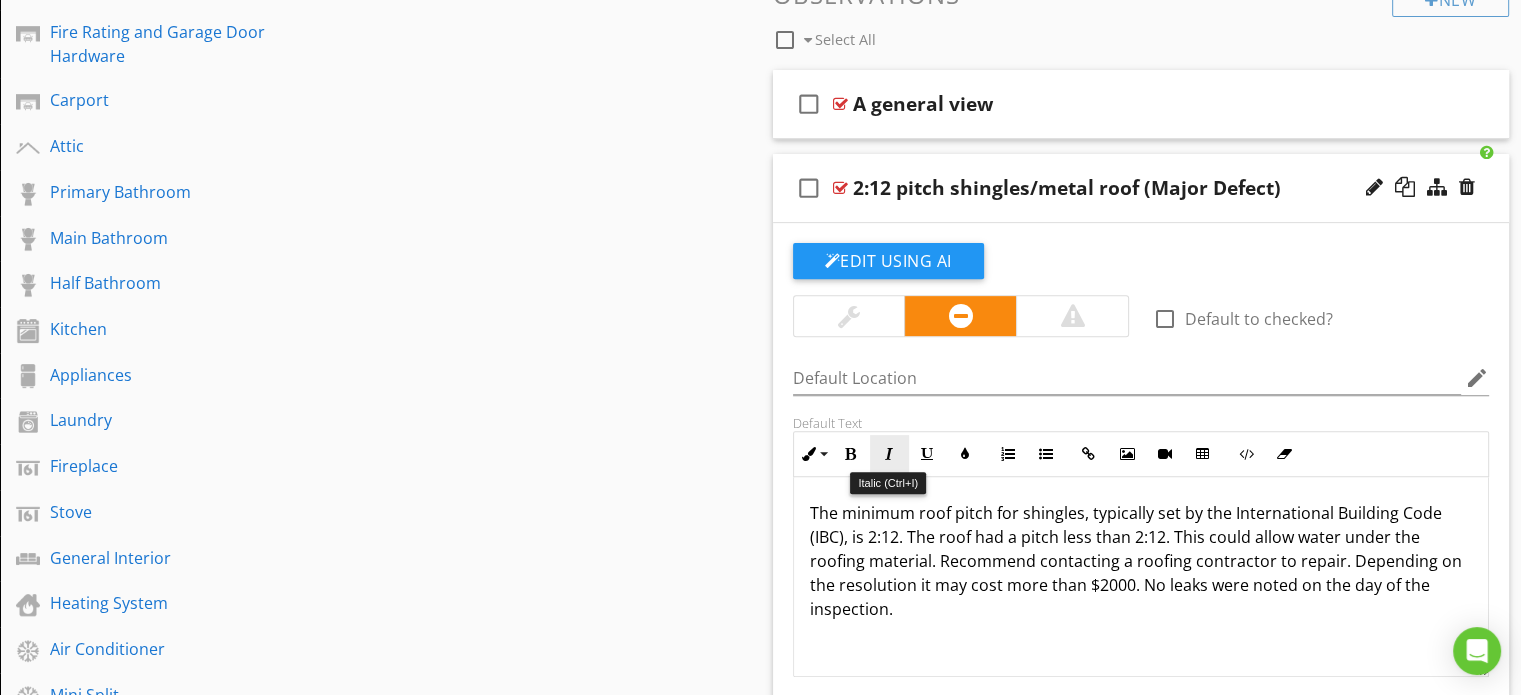 scroll, scrollTop: 500, scrollLeft: 0, axis: vertical 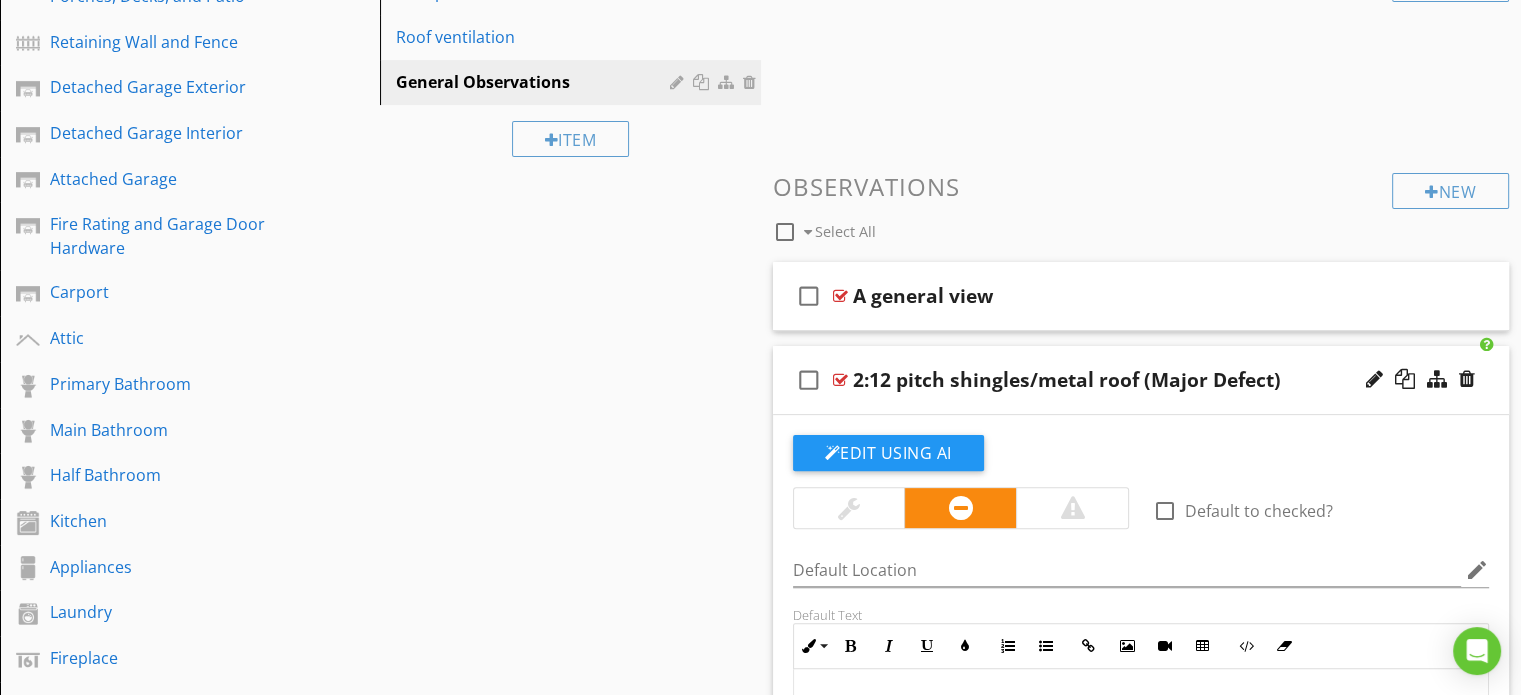 click on "2:12 pitch shingles/metal roof (Major Defect)" at bounding box center [1114, 380] 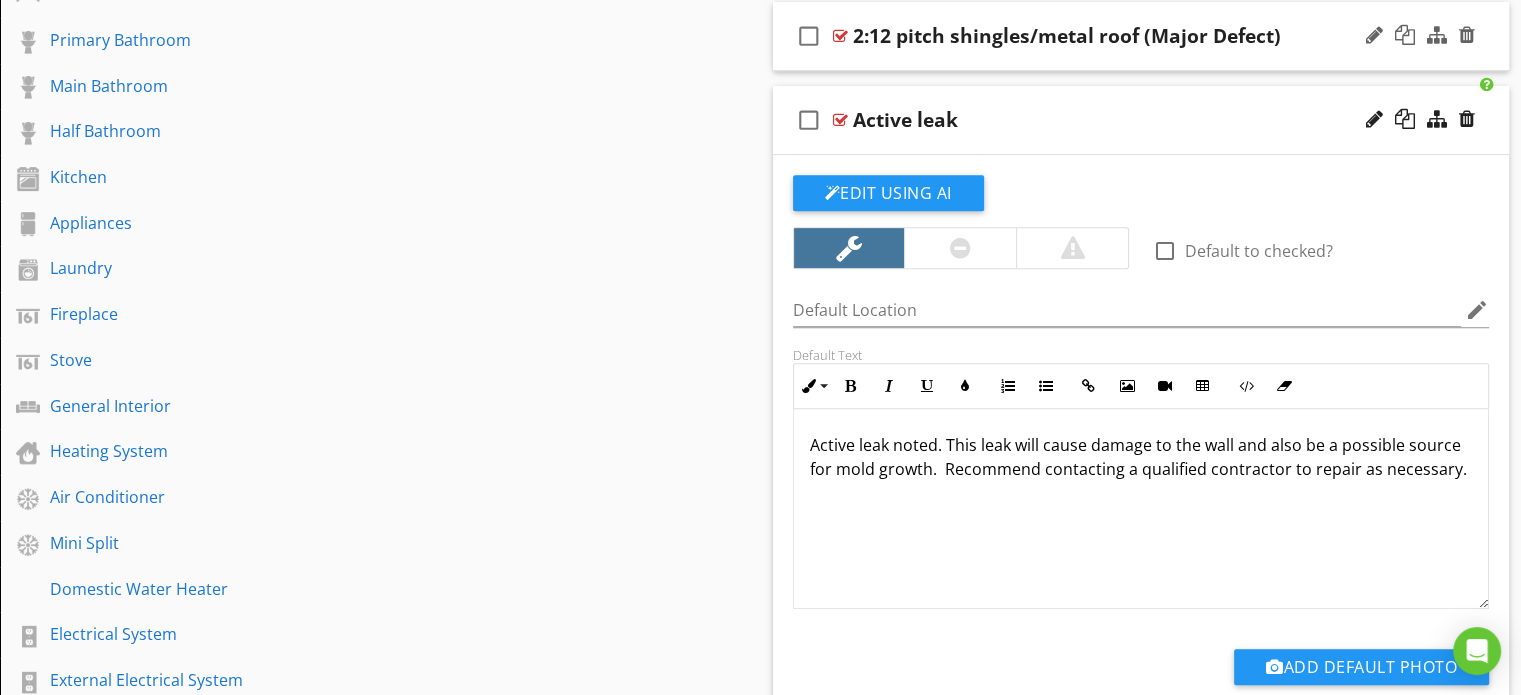 scroll, scrollTop: 1000, scrollLeft: 0, axis: vertical 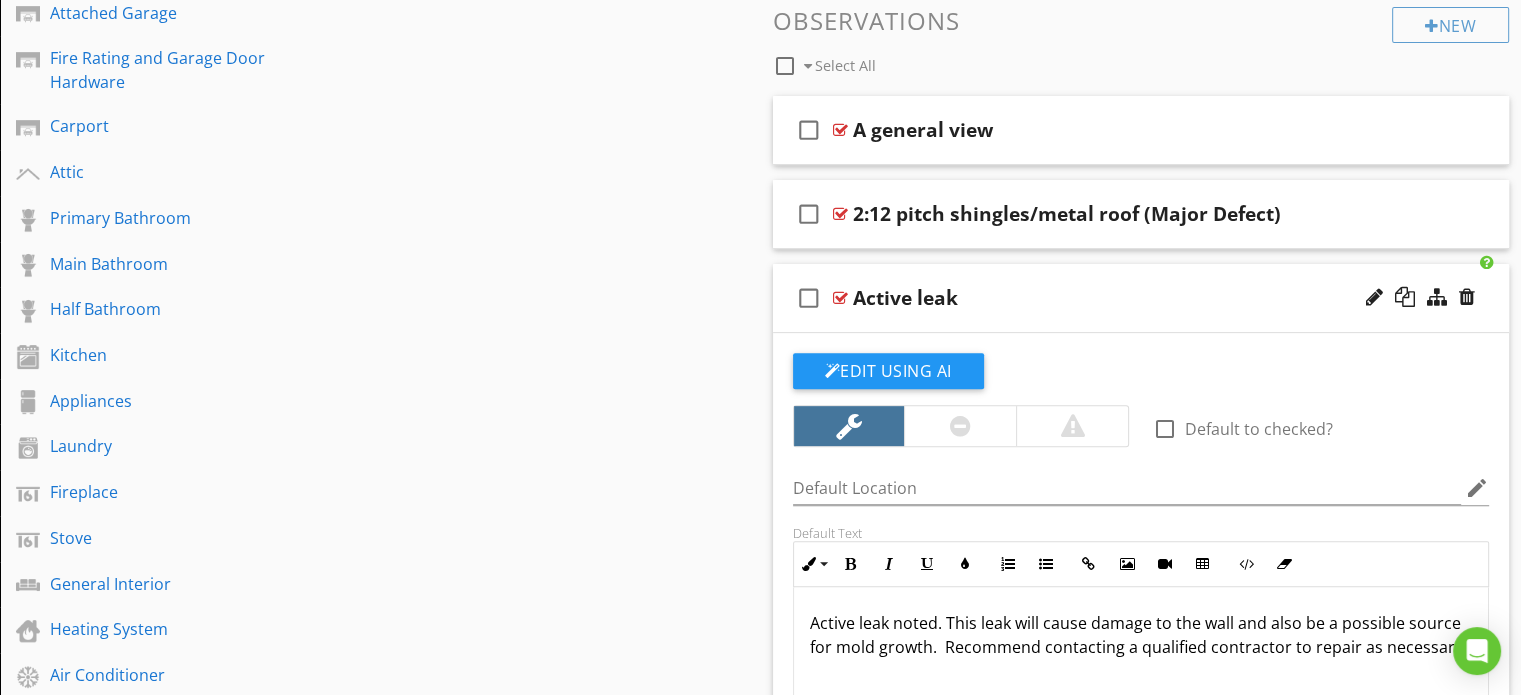 click on "check_box_outline_blank
Active leak" at bounding box center [1141, 298] 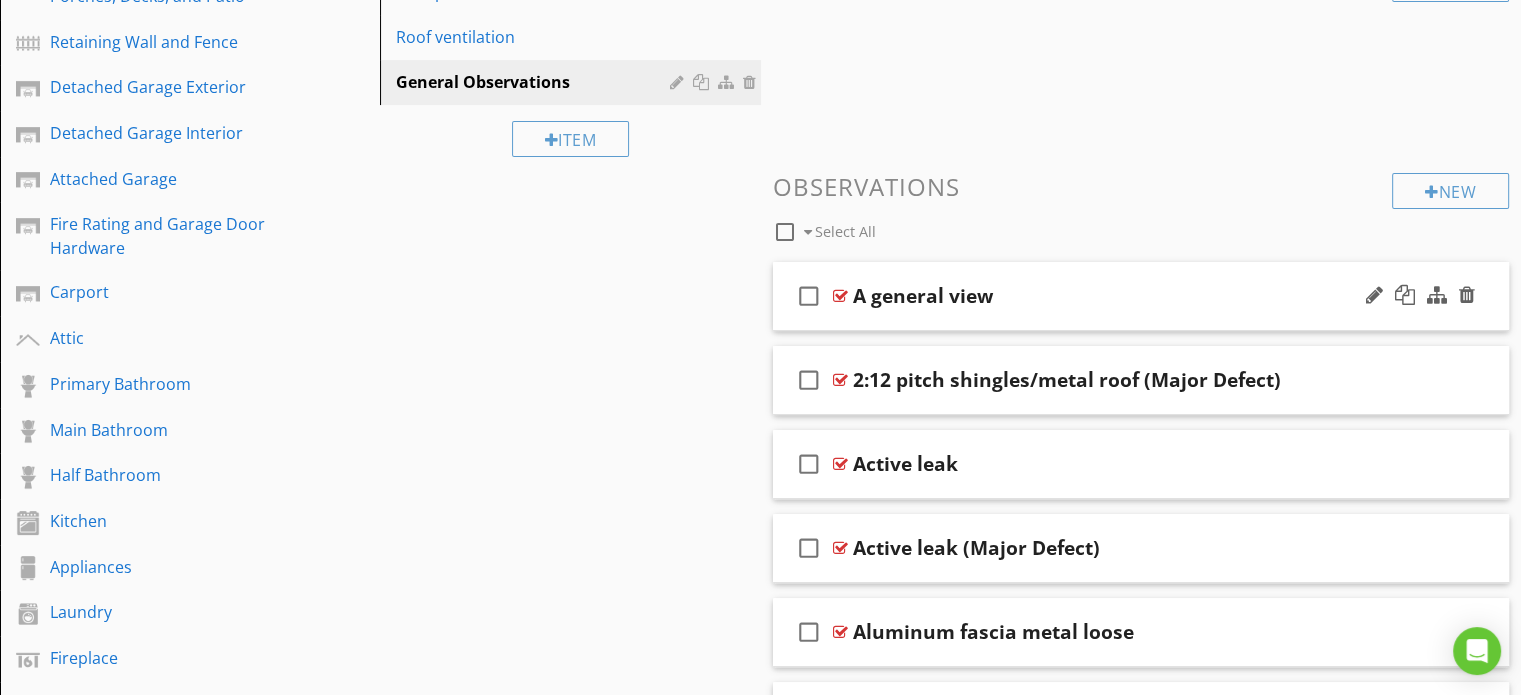 scroll, scrollTop: 1000, scrollLeft: 0, axis: vertical 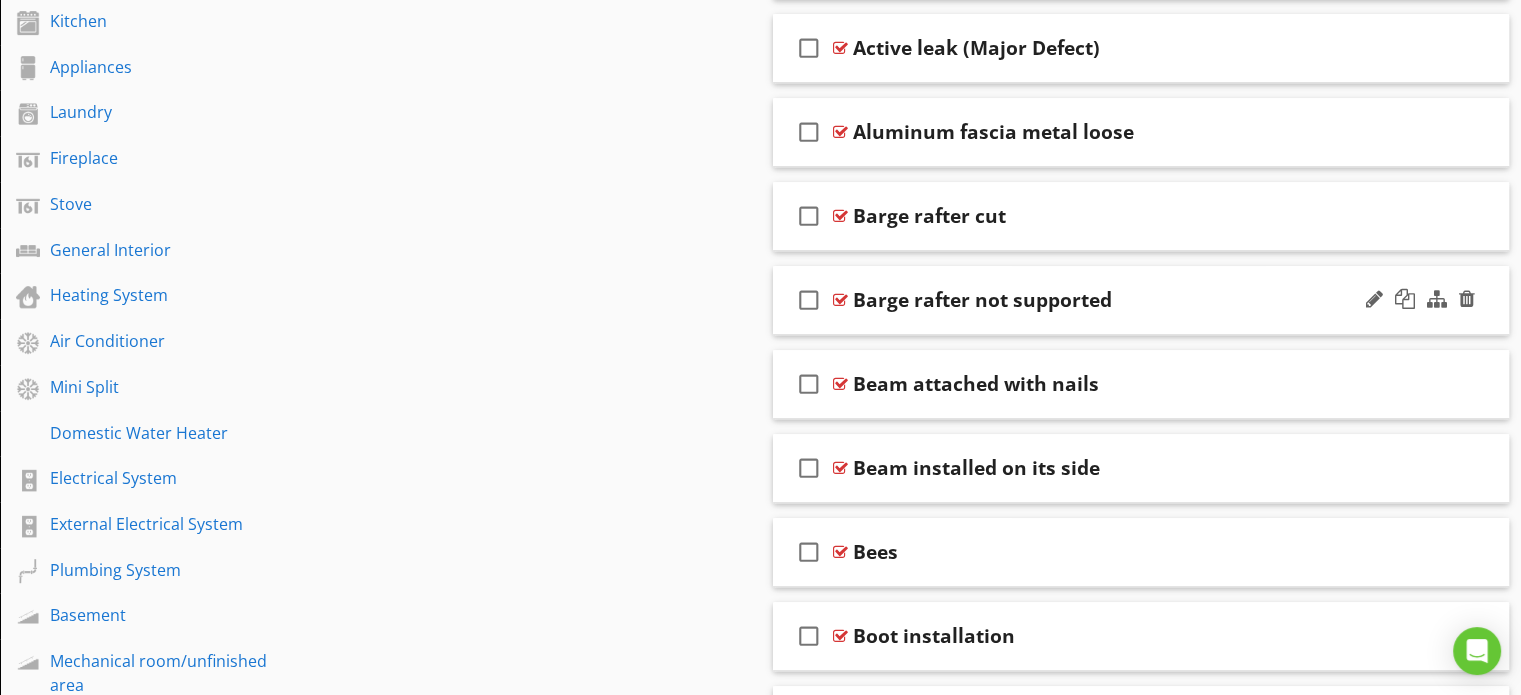 click on "Barge rafter not supported" at bounding box center [1114, 300] 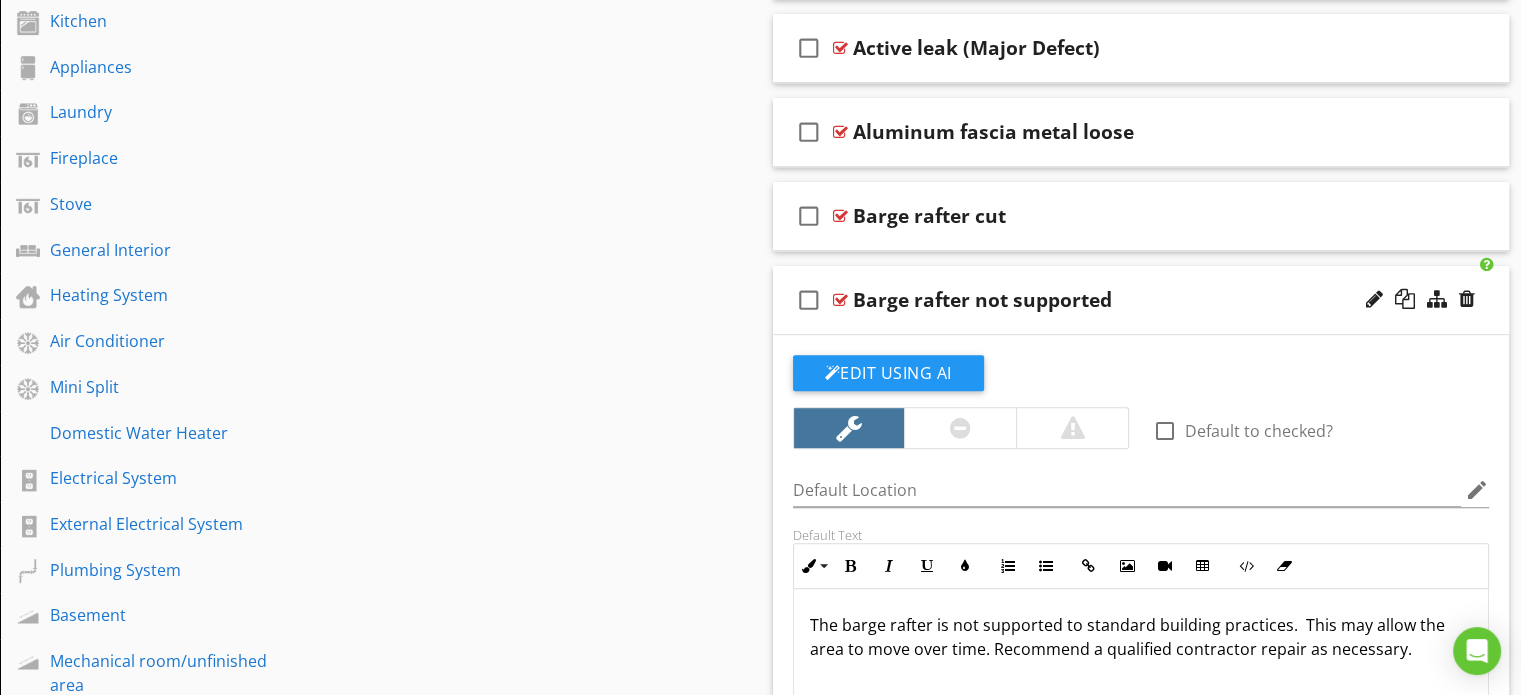 scroll, scrollTop: 1166, scrollLeft: 0, axis: vertical 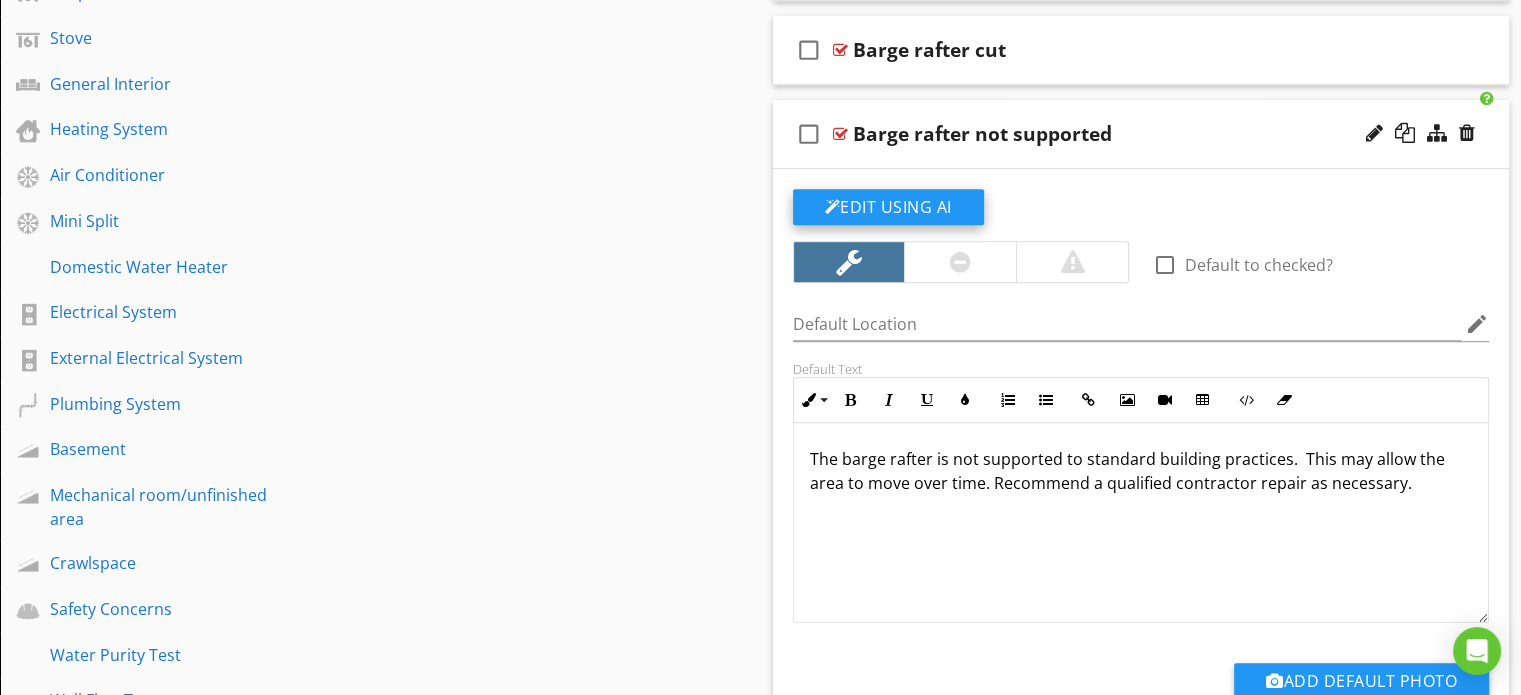 click on "Edit Using AI" at bounding box center (888, 207) 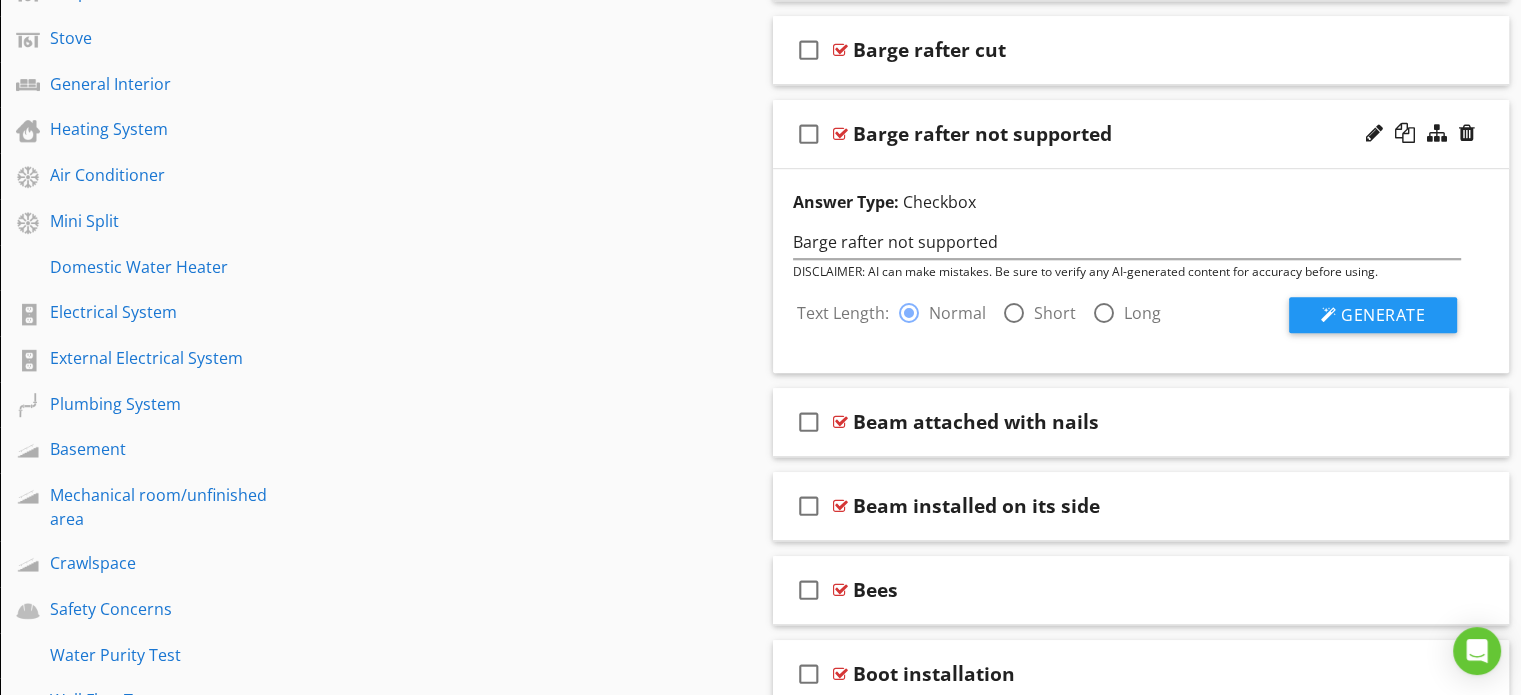 click on "Text Length: radio_button_checked Normal   radio_button_unchecked Short   radio_button_unchecked Long     Generate" at bounding box center [1127, 307] 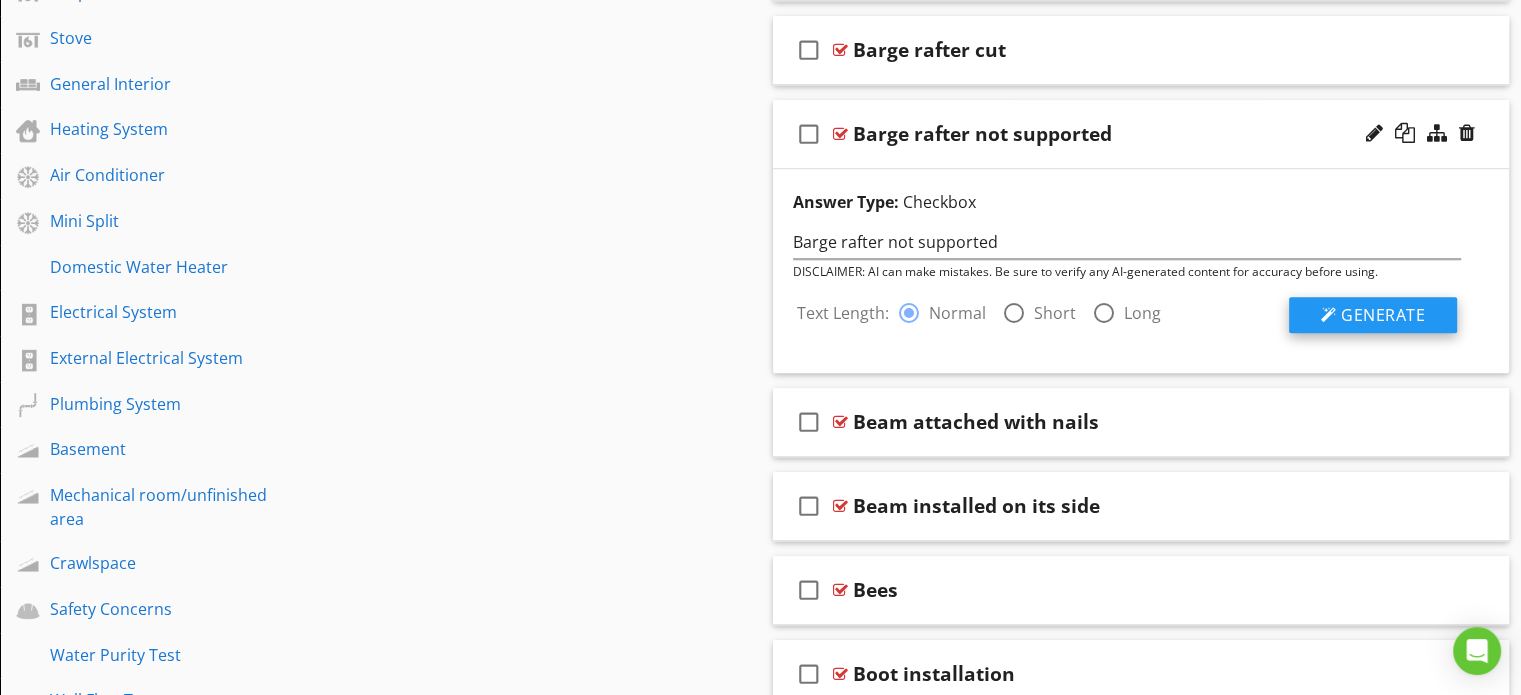 click on "Generate" at bounding box center (1383, 315) 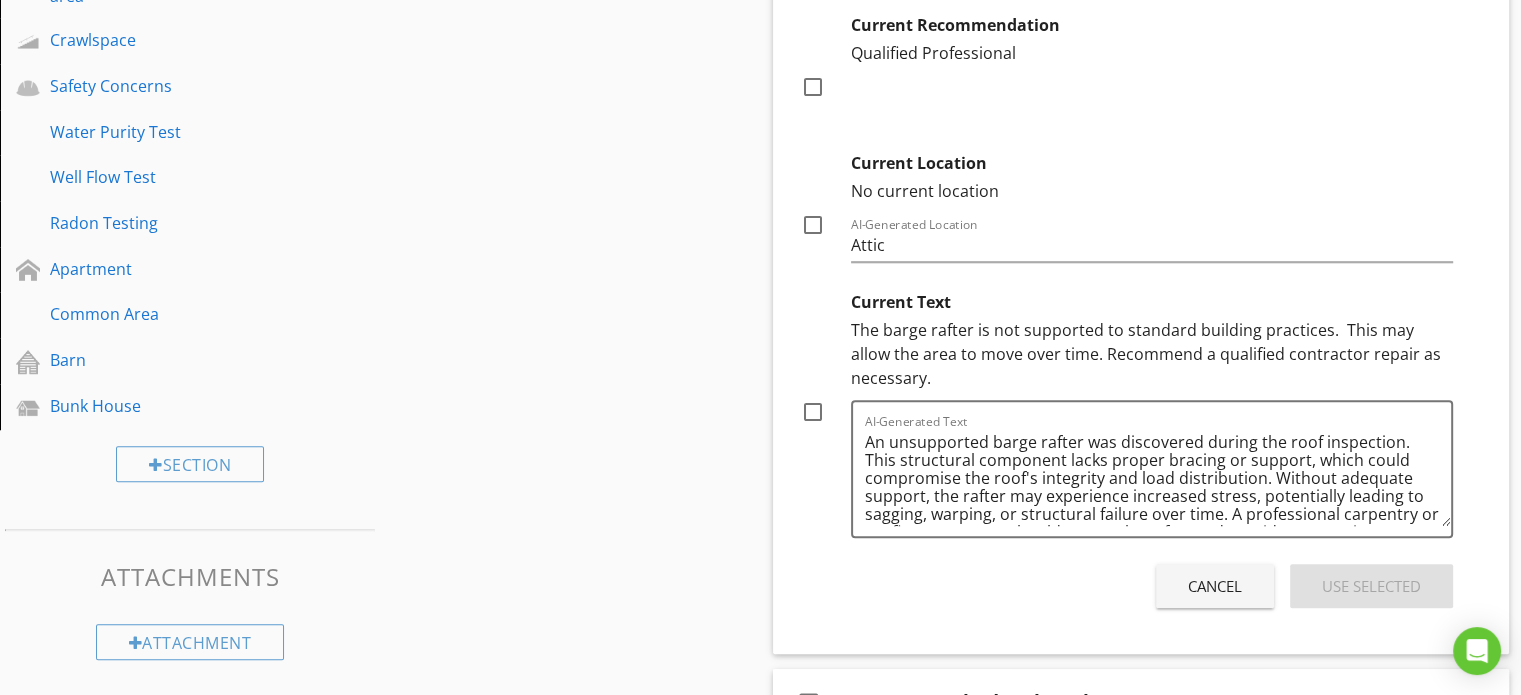 scroll, scrollTop: 1833, scrollLeft: 0, axis: vertical 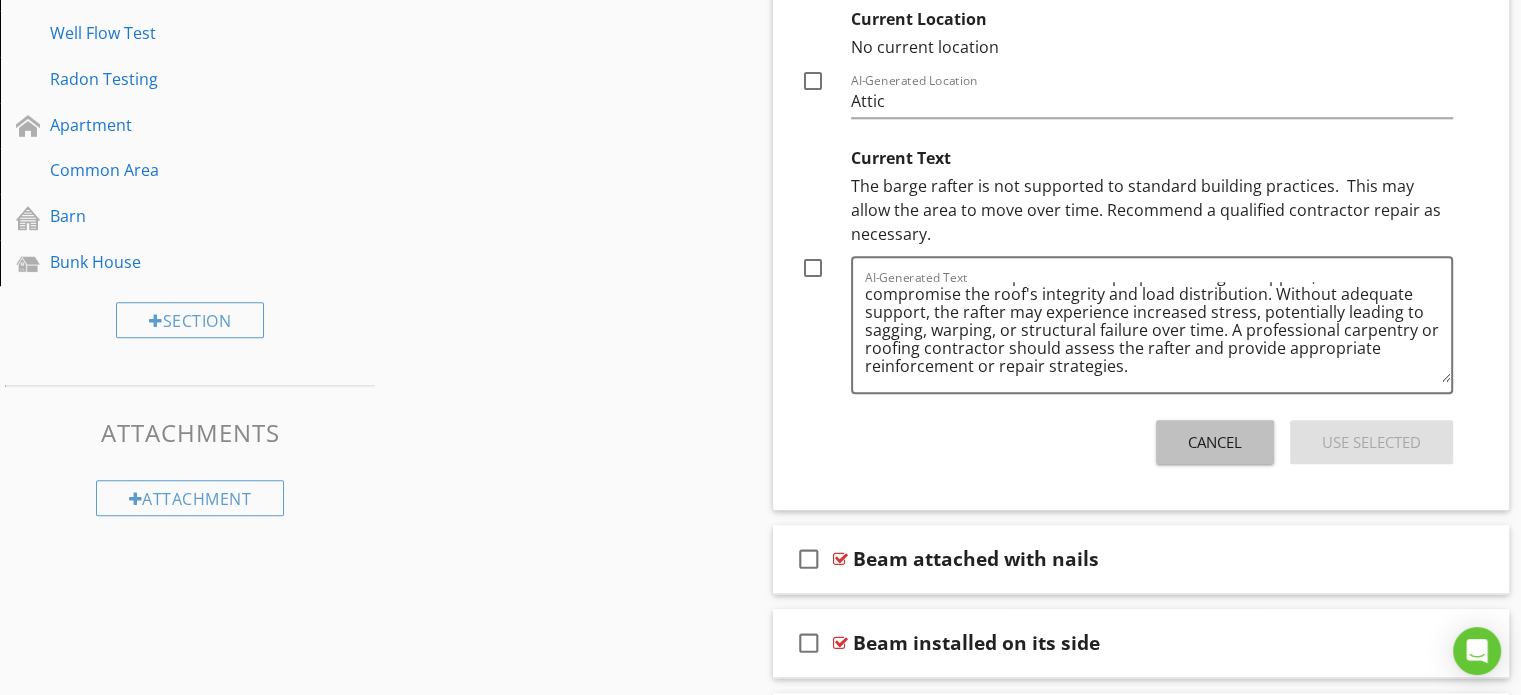 click on "Cancel" at bounding box center [1215, 442] 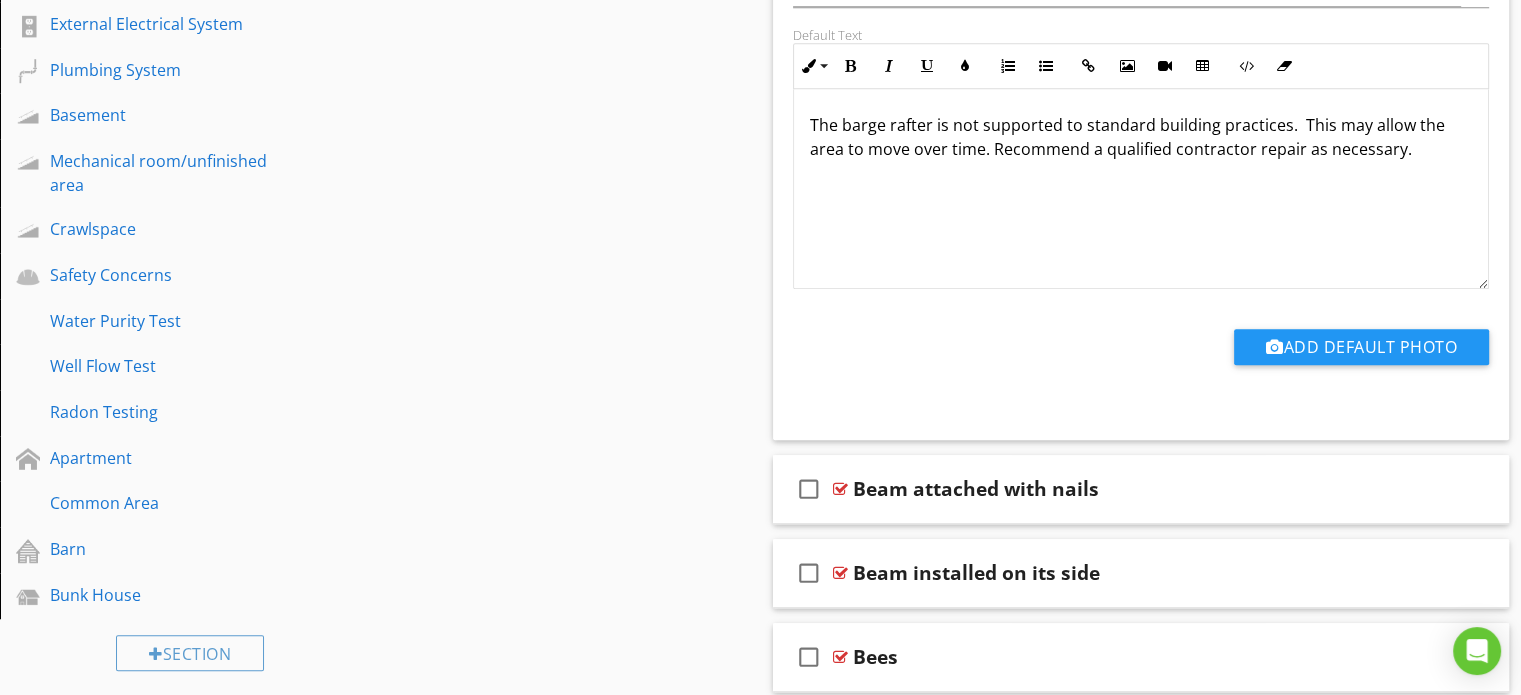 scroll, scrollTop: 1166, scrollLeft: 0, axis: vertical 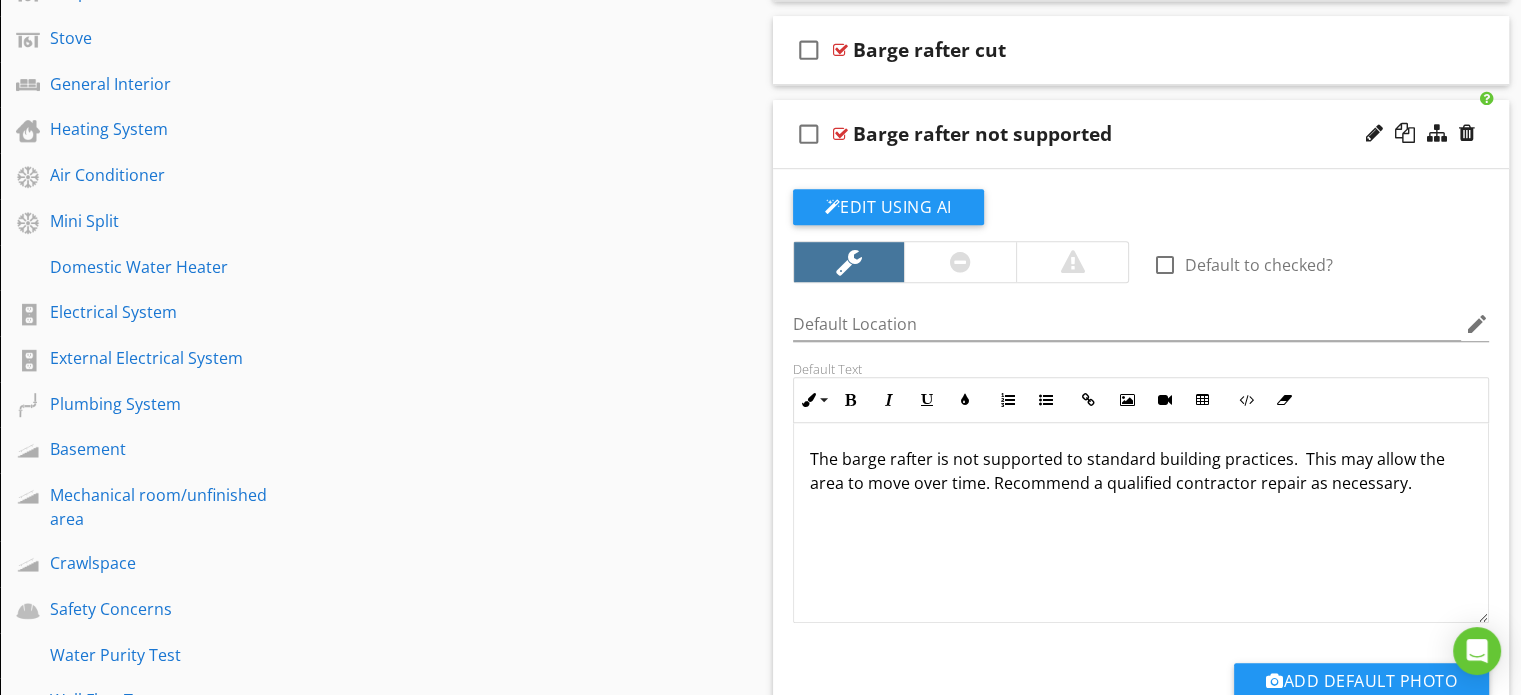 click on "Barge rafter not supported" at bounding box center (1114, 134) 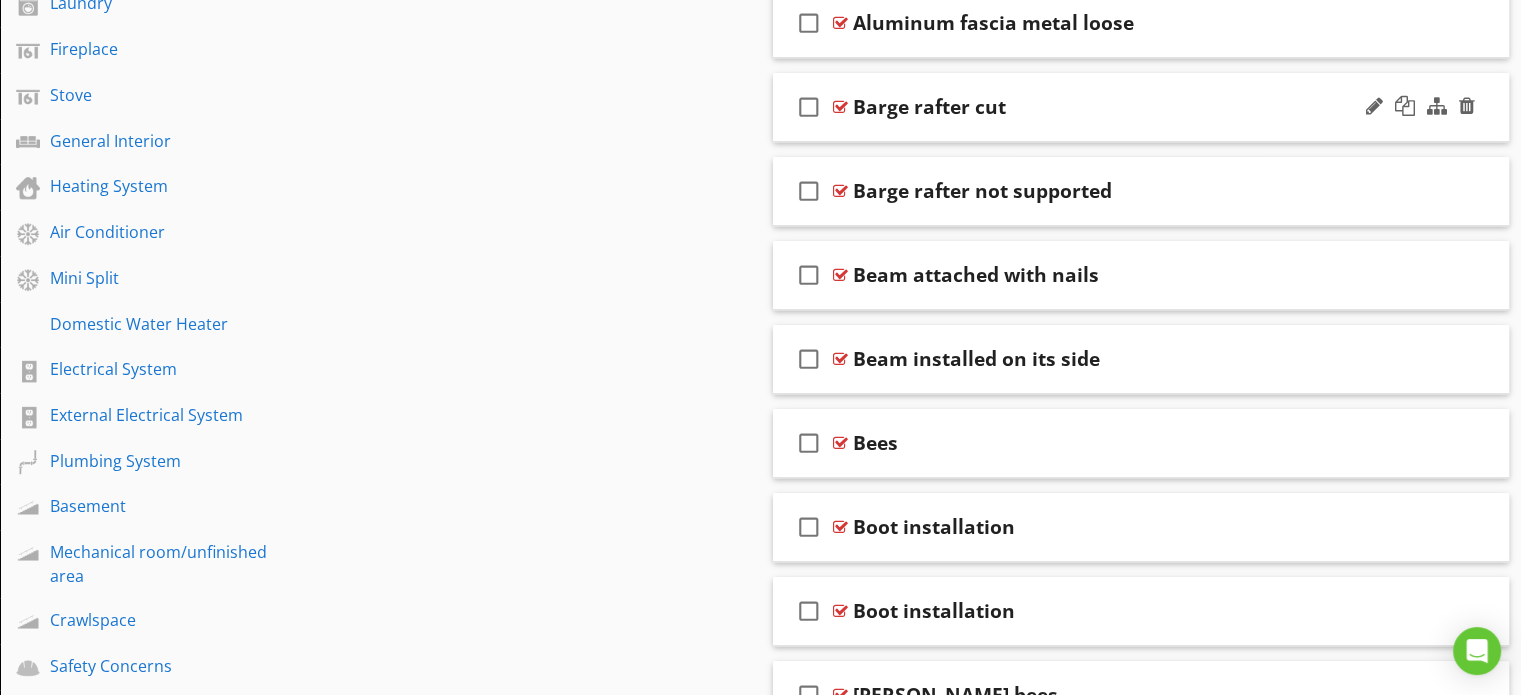 scroll, scrollTop: 1166, scrollLeft: 0, axis: vertical 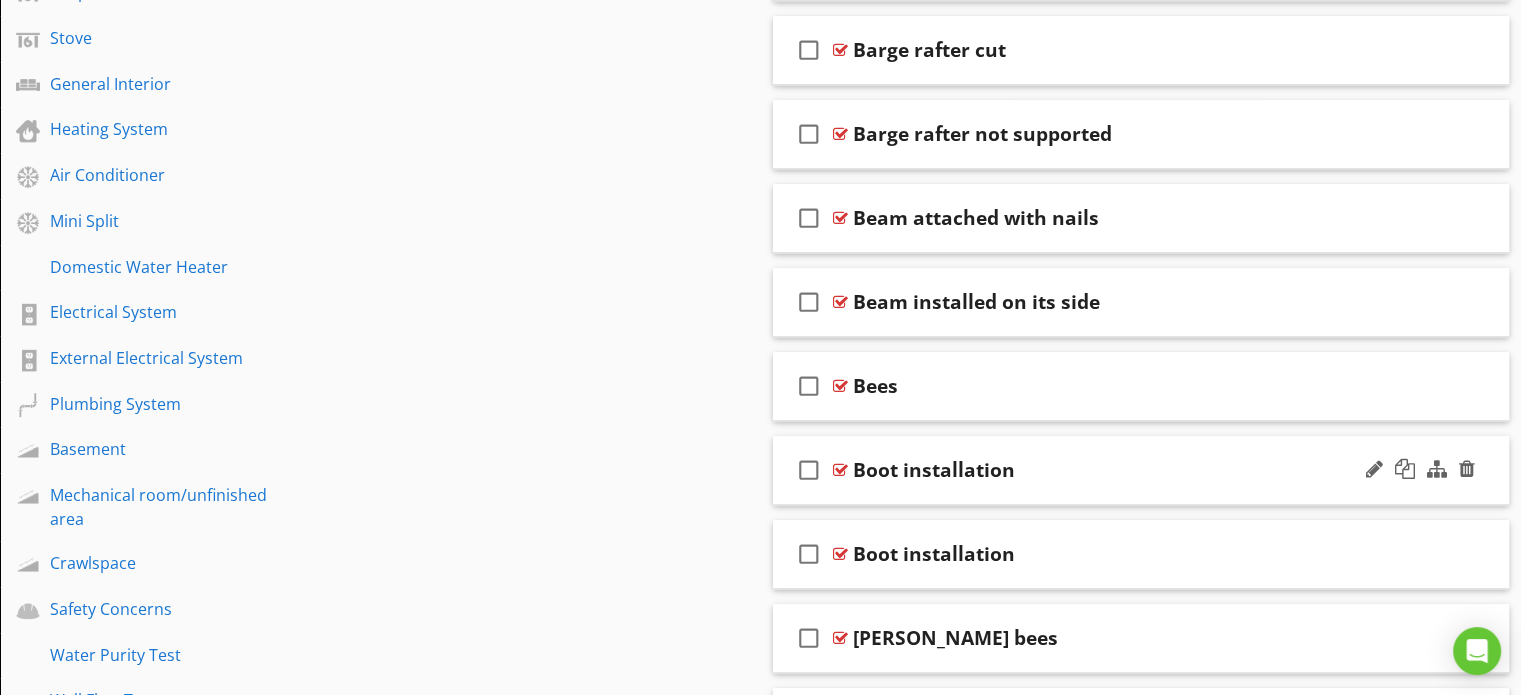 click on "Boot installation" at bounding box center [1114, 470] 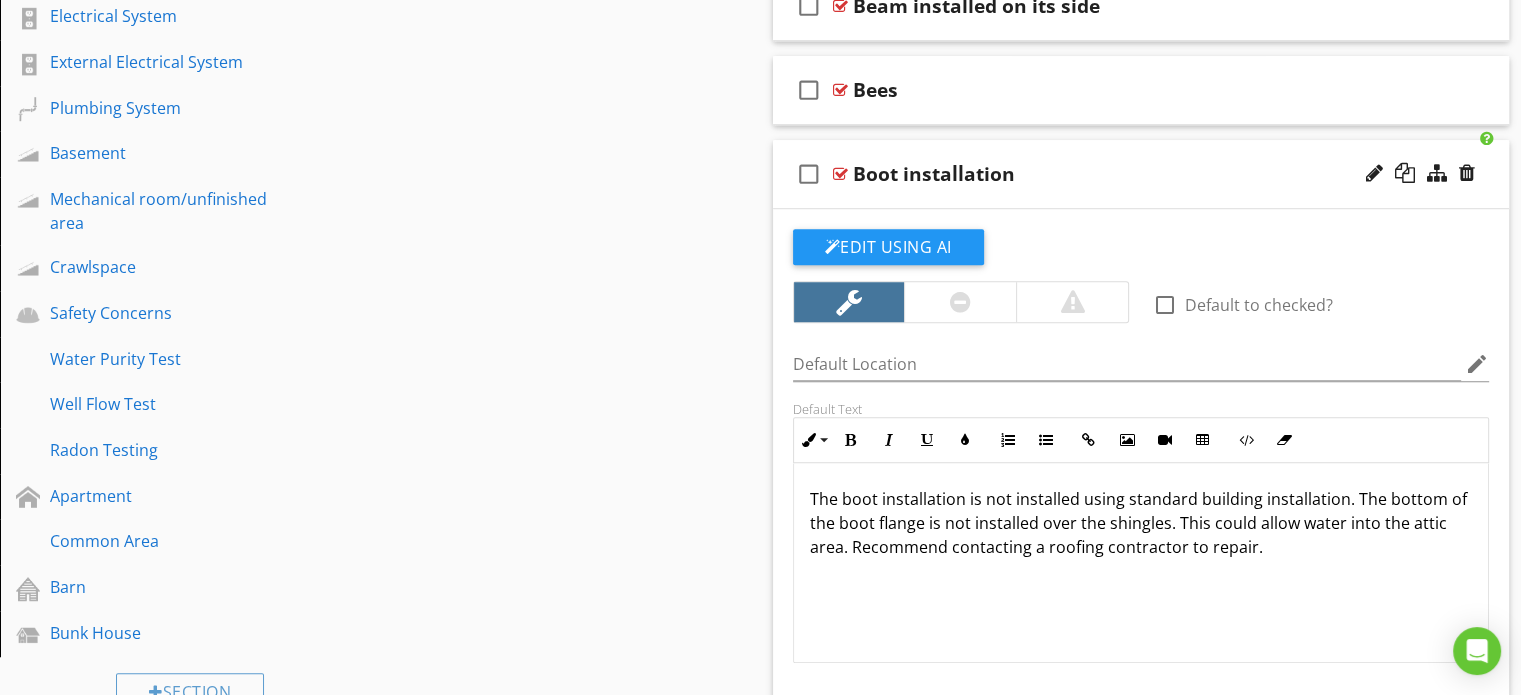 scroll, scrollTop: 1500, scrollLeft: 0, axis: vertical 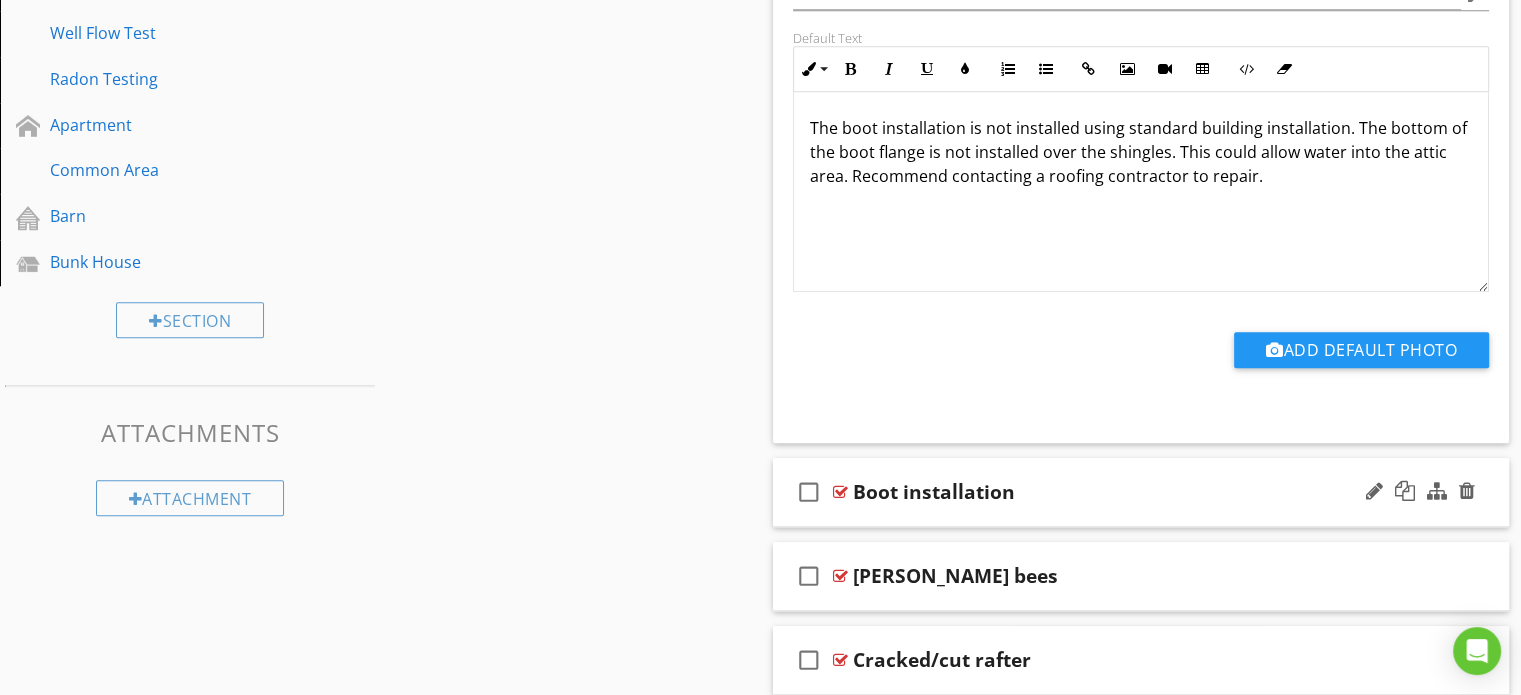 click on "Boot installation" at bounding box center [1114, 492] 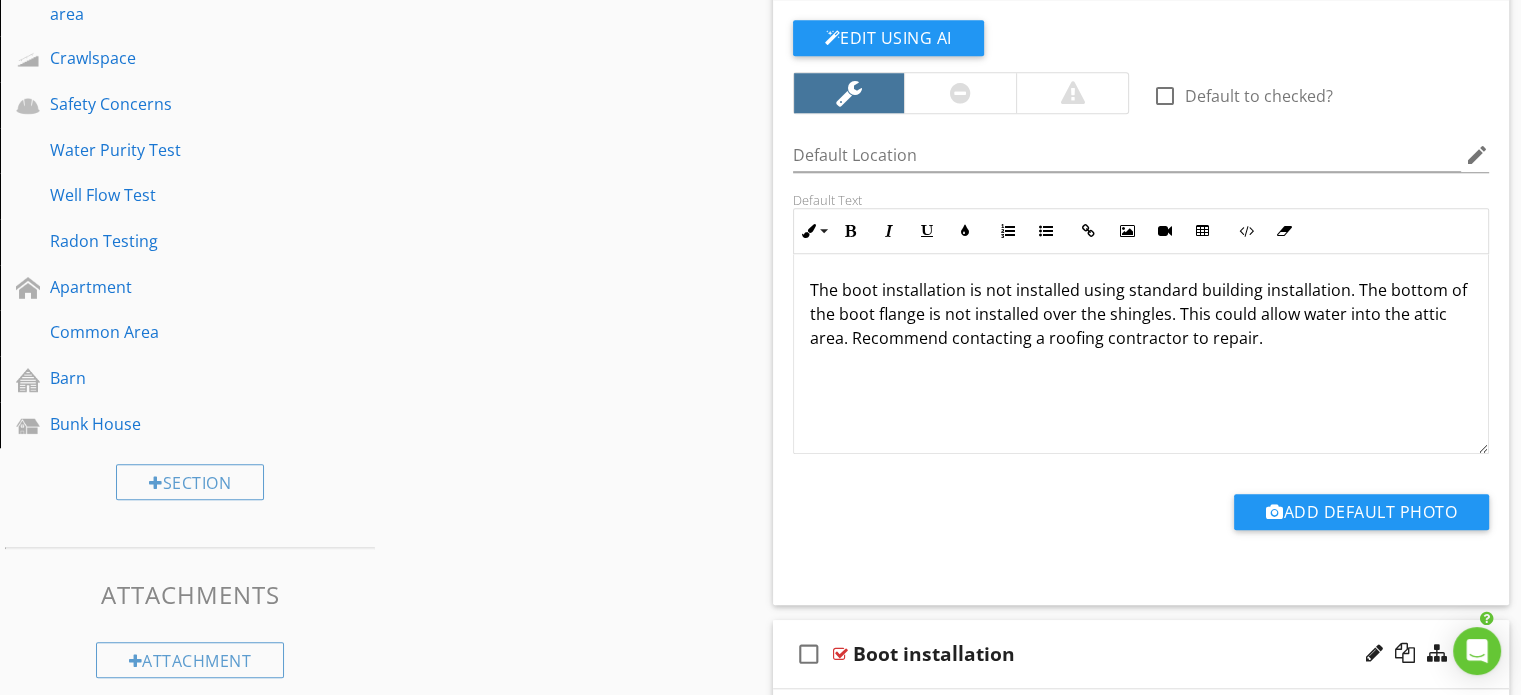scroll, scrollTop: 1500, scrollLeft: 0, axis: vertical 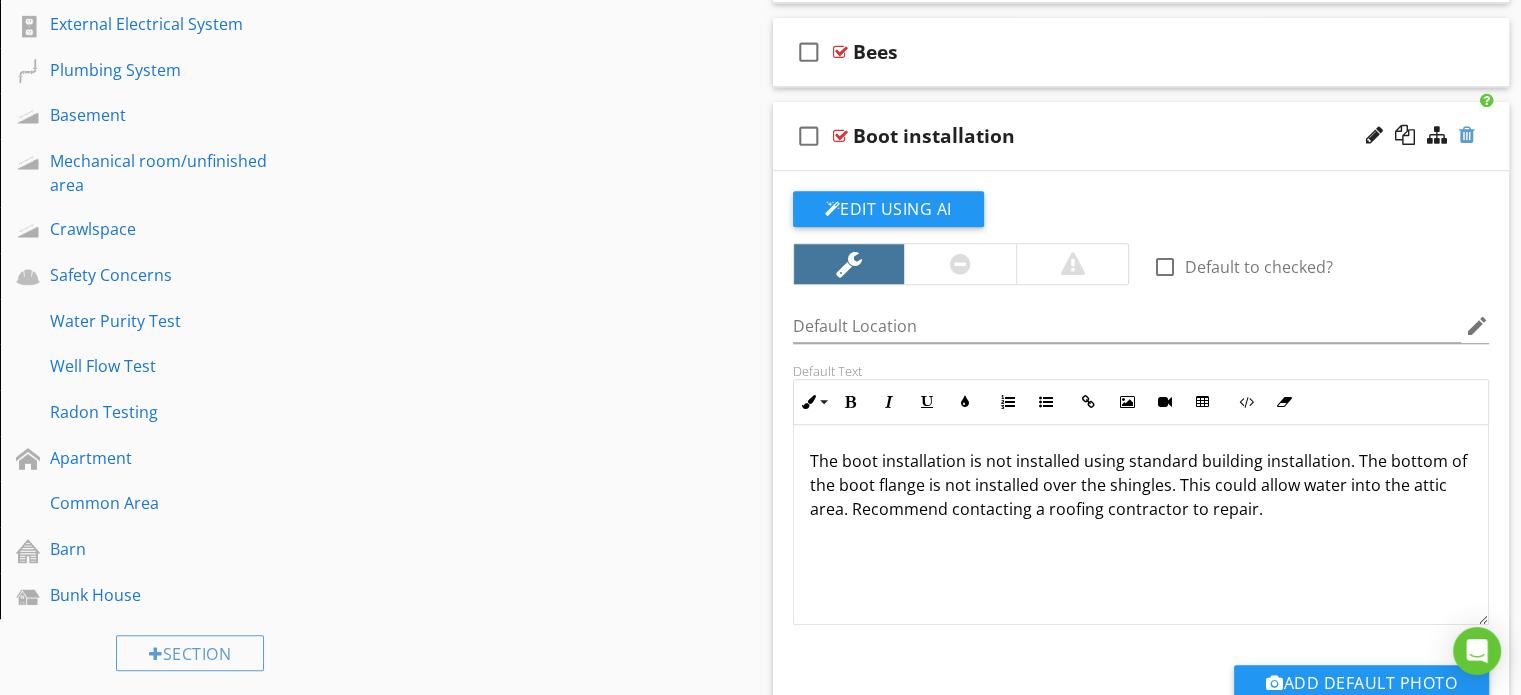 click at bounding box center (1467, 135) 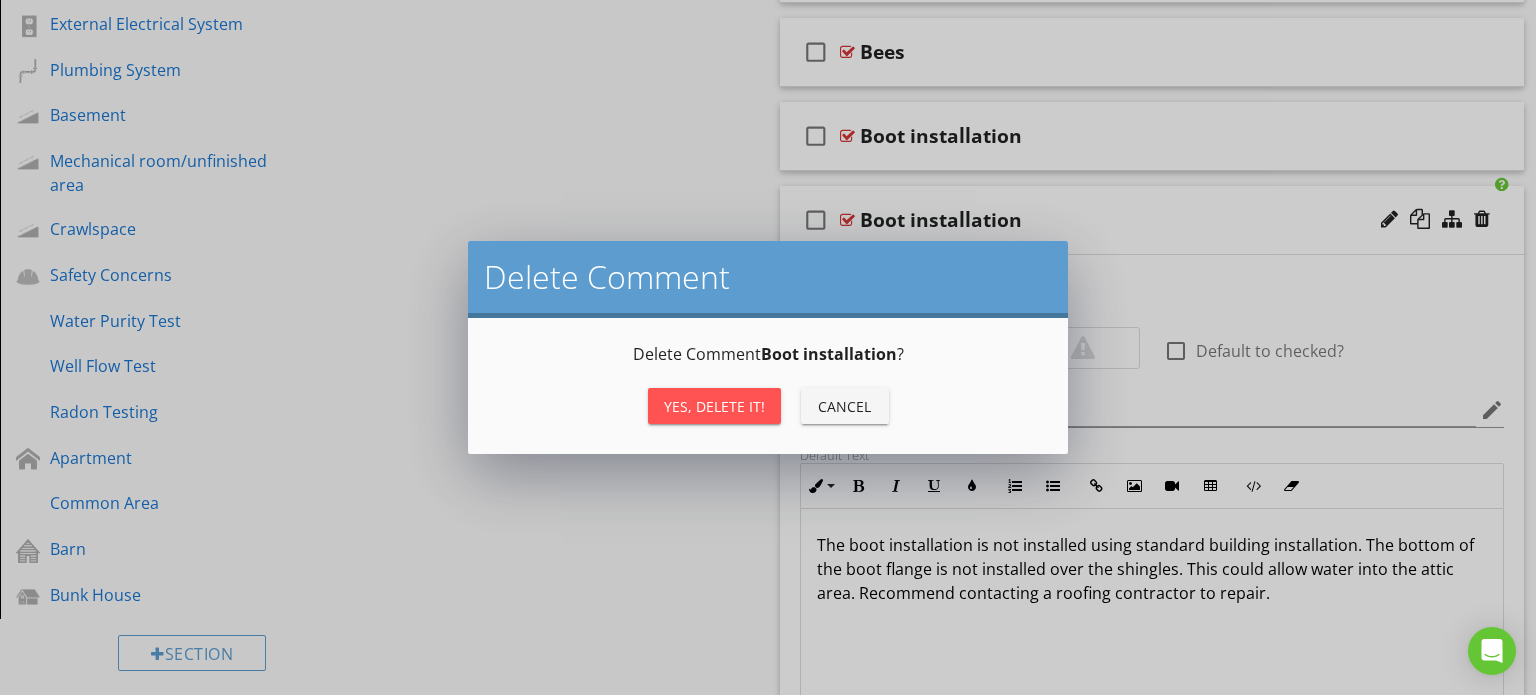 click on "Yes, Delete it!" at bounding box center (714, 406) 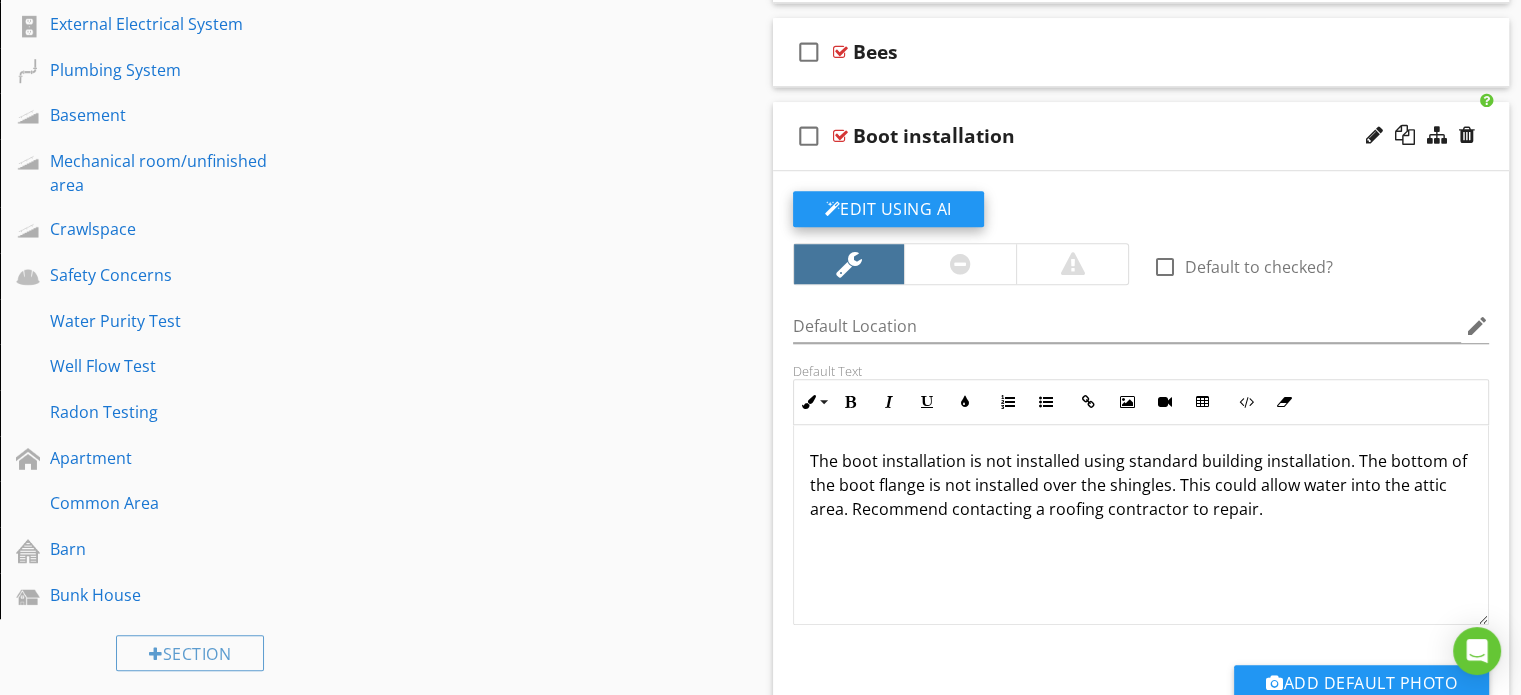 click on "Edit Using AI" at bounding box center (888, 209) 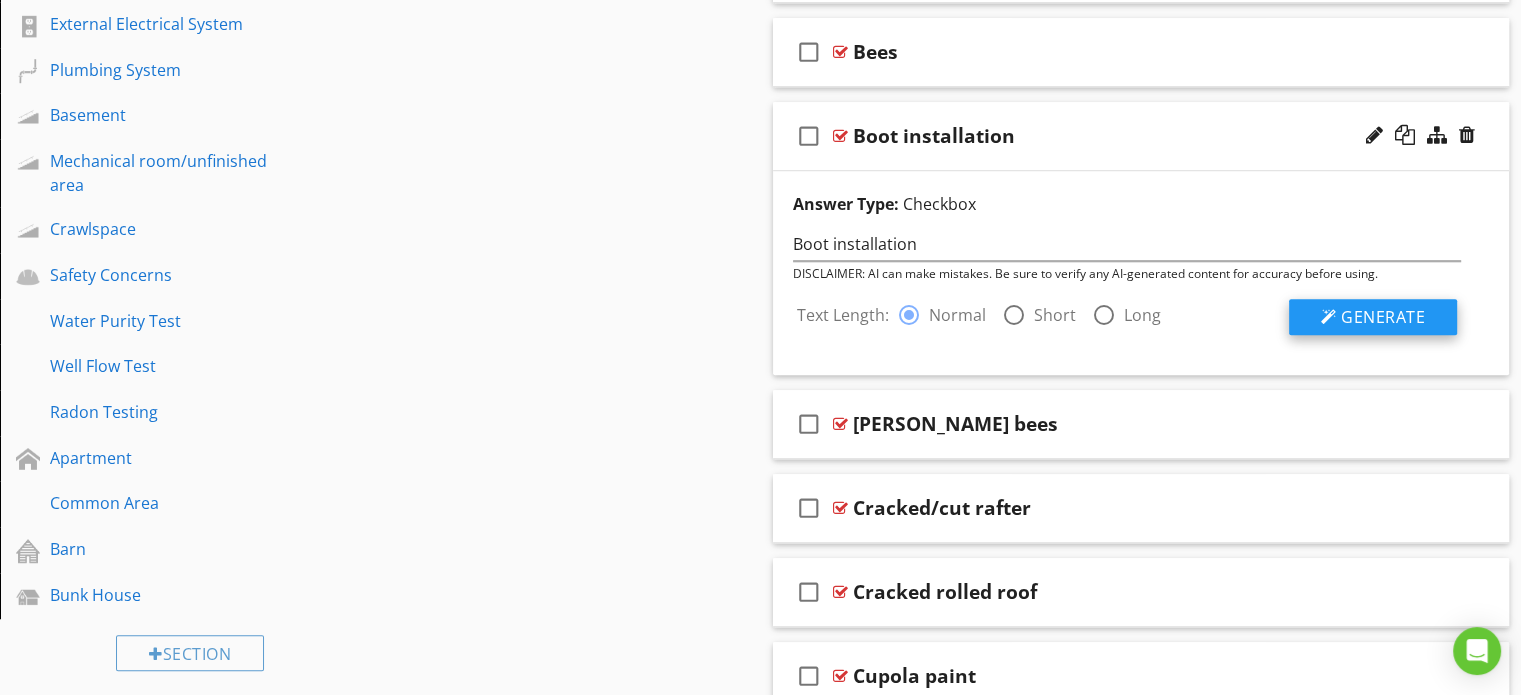 click on "Generate" at bounding box center (1383, 317) 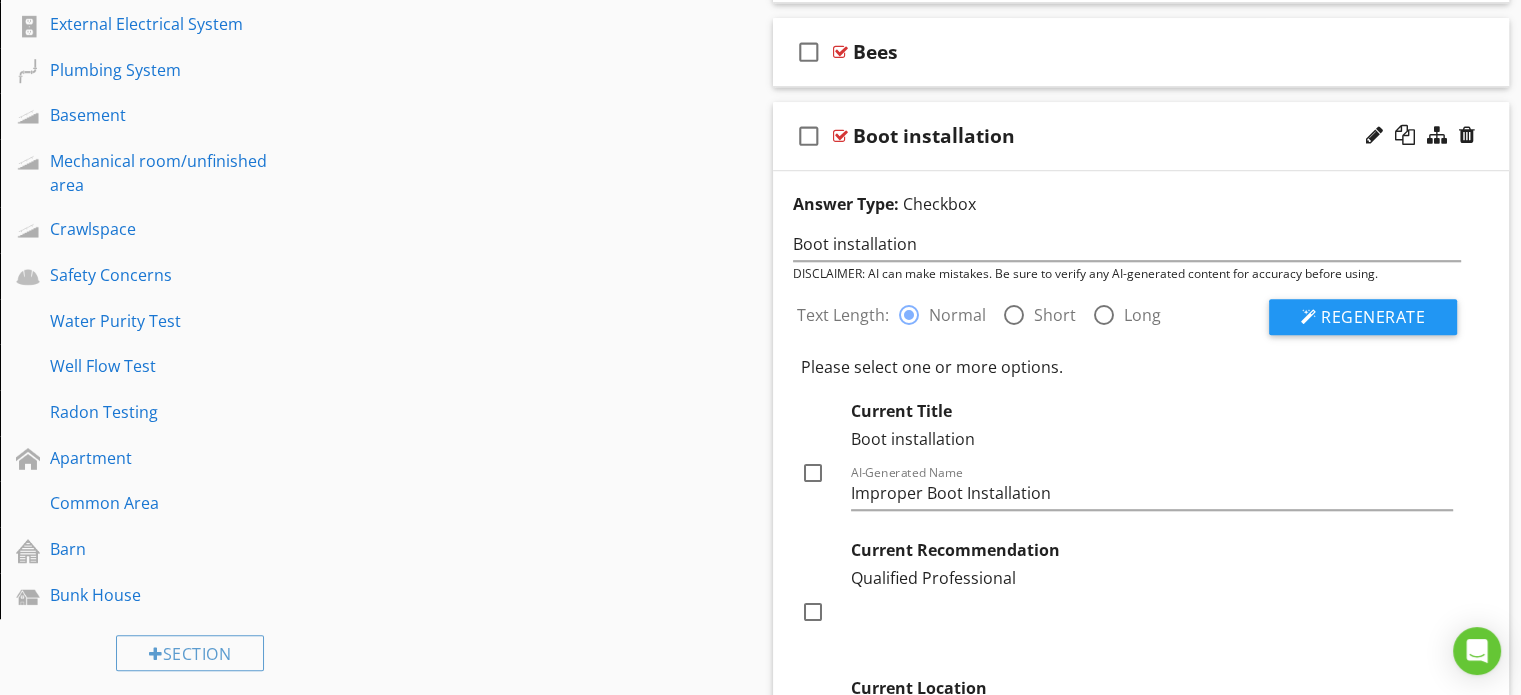 click at bounding box center (813, 473) 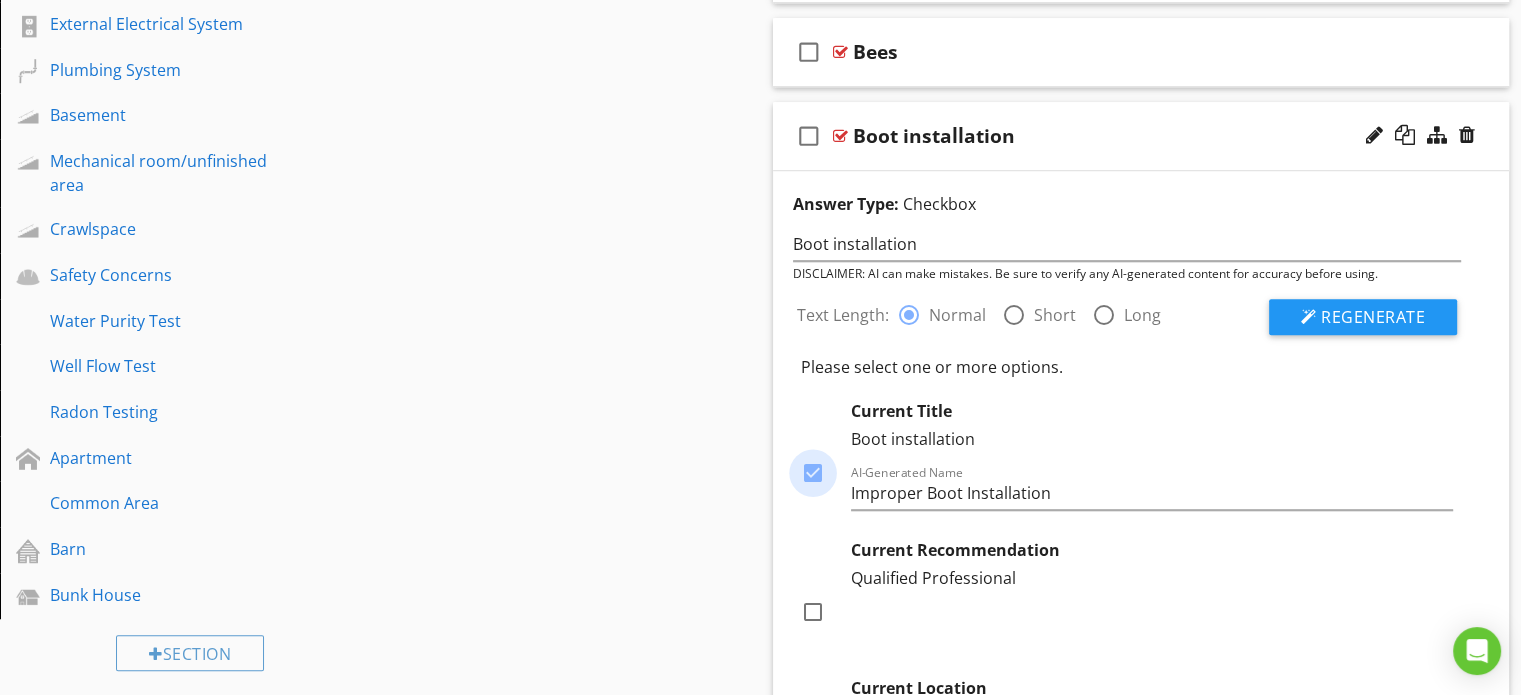 click at bounding box center [813, 473] 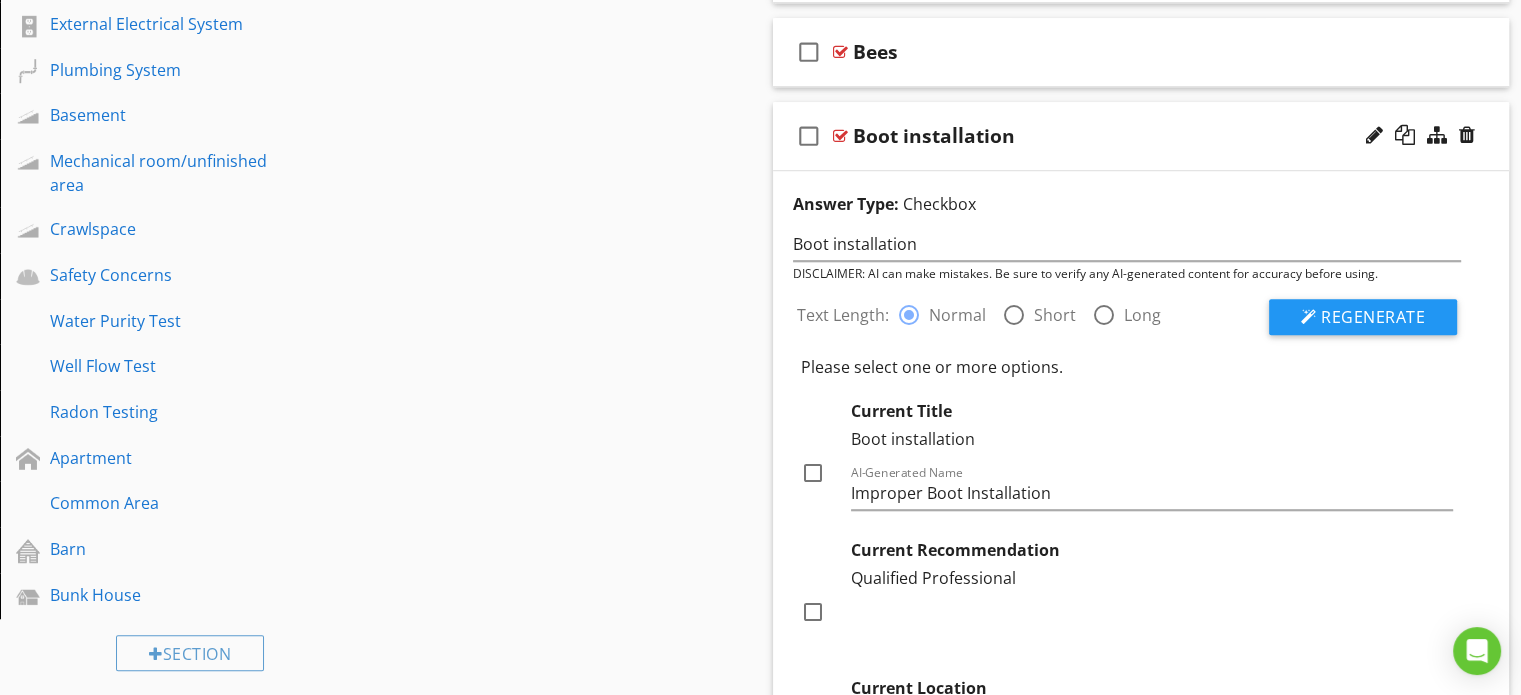 scroll, scrollTop: 1333, scrollLeft: 0, axis: vertical 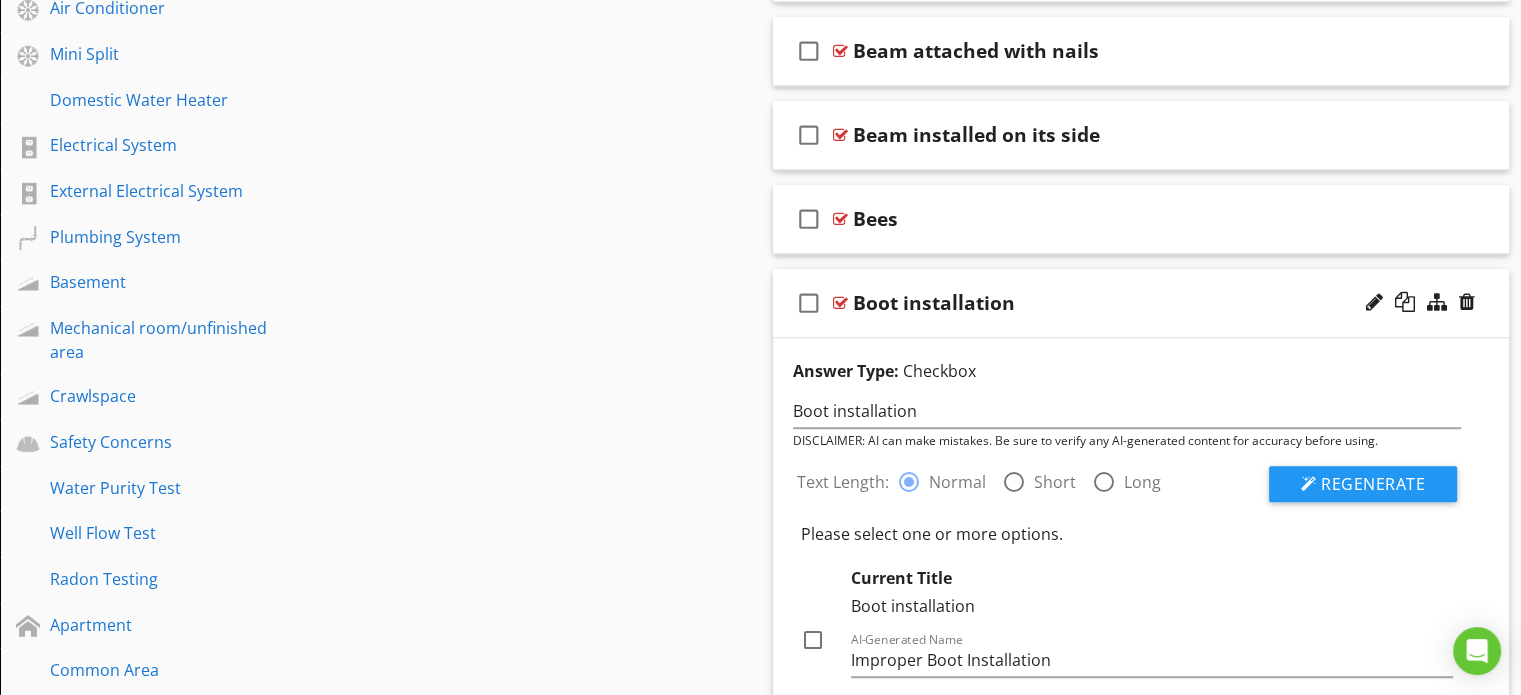 click on "check_box_outline_blank
Boot installation" at bounding box center [1141, 303] 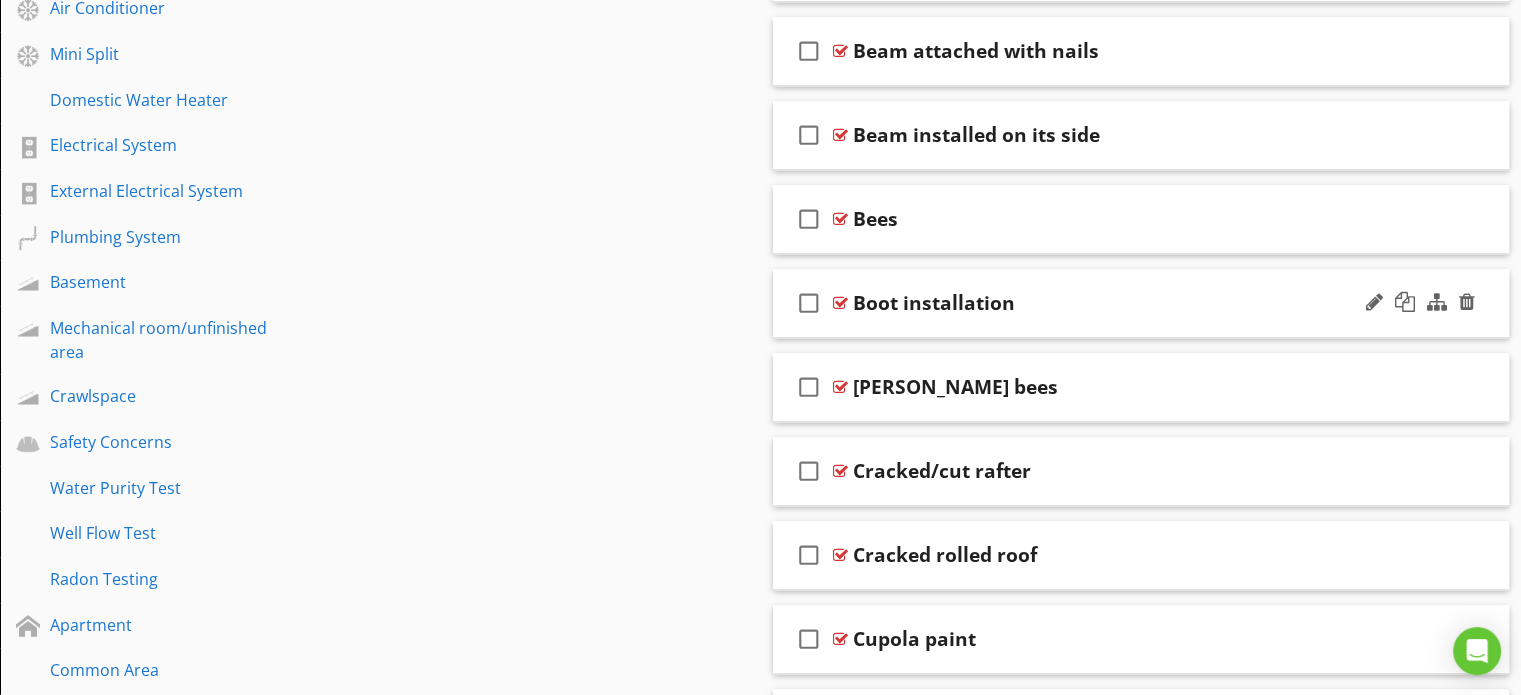 click on "Boot installation" at bounding box center (1114, 303) 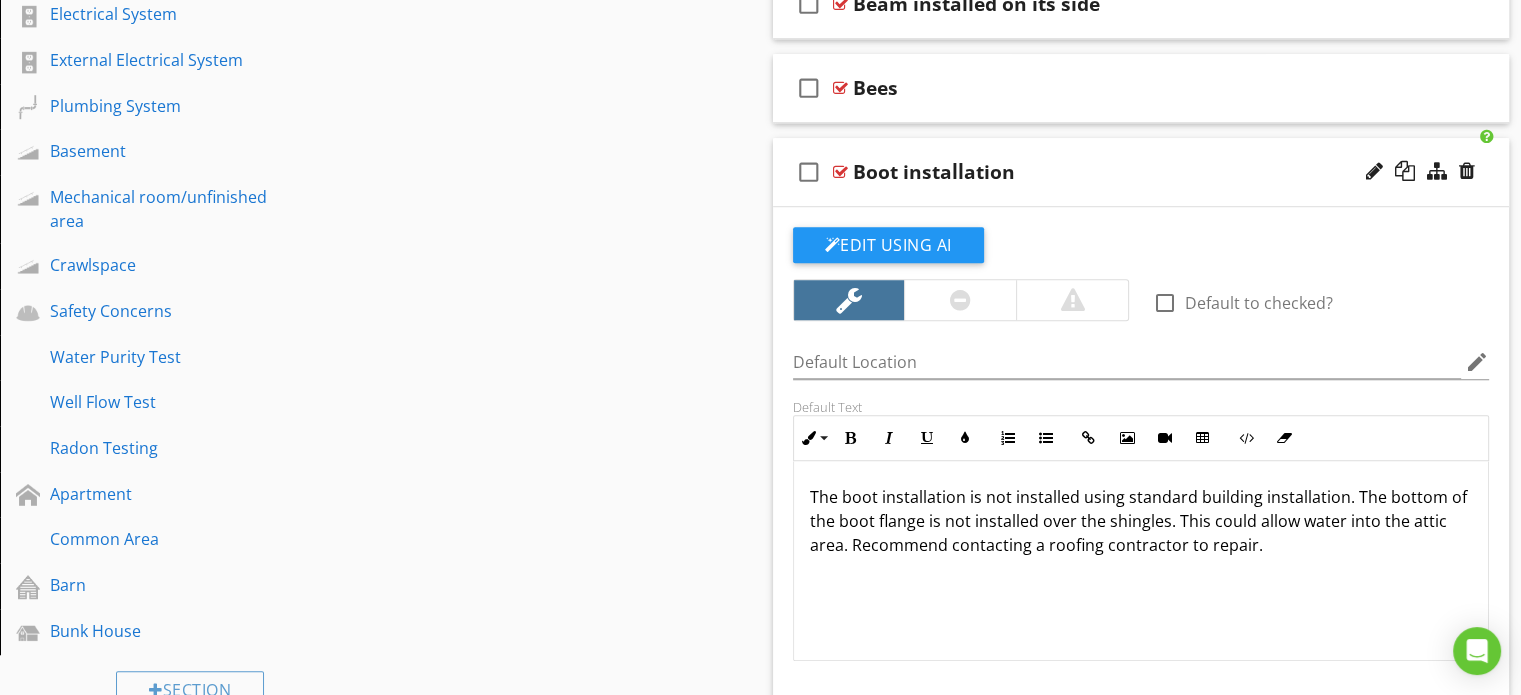 scroll, scrollTop: 1333, scrollLeft: 0, axis: vertical 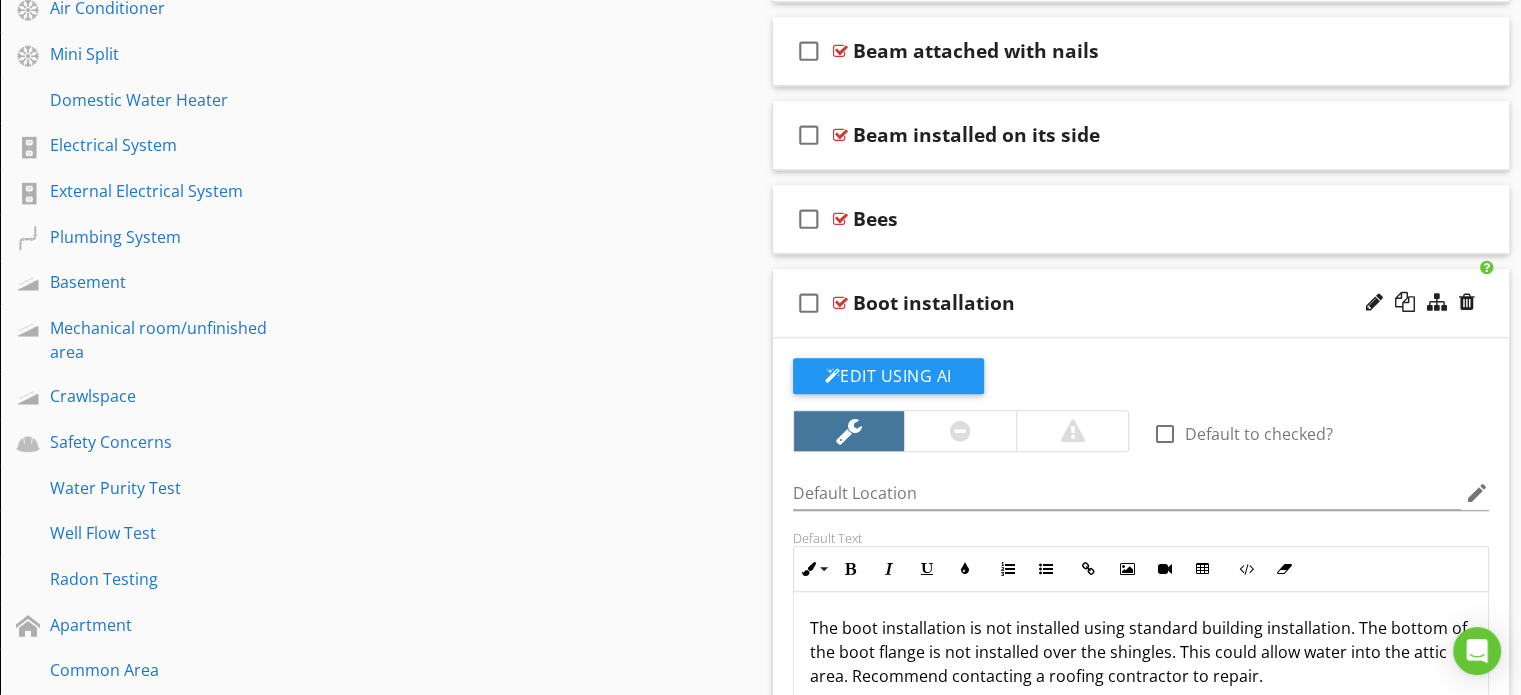 click on "check_box_outline_blank
Boot installation" at bounding box center (1141, 303) 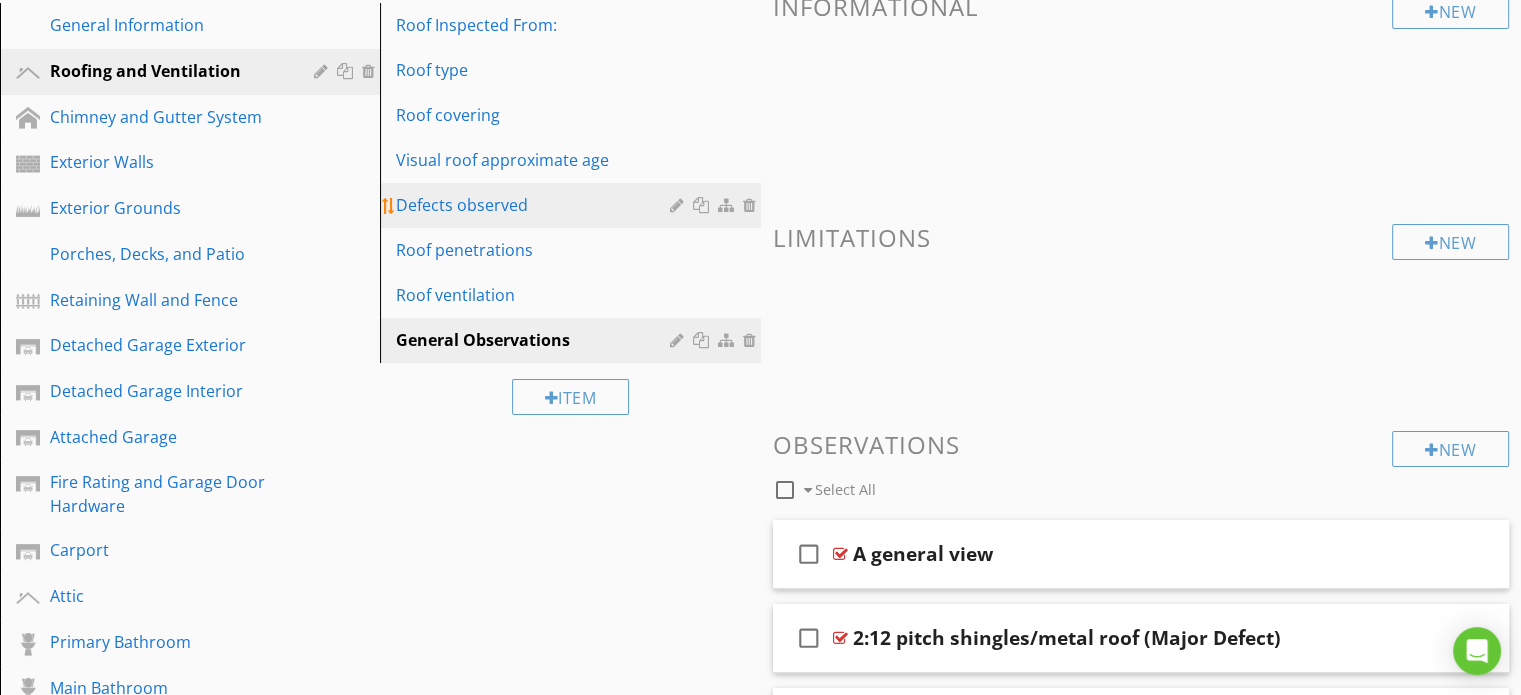 scroll, scrollTop: 0, scrollLeft: 0, axis: both 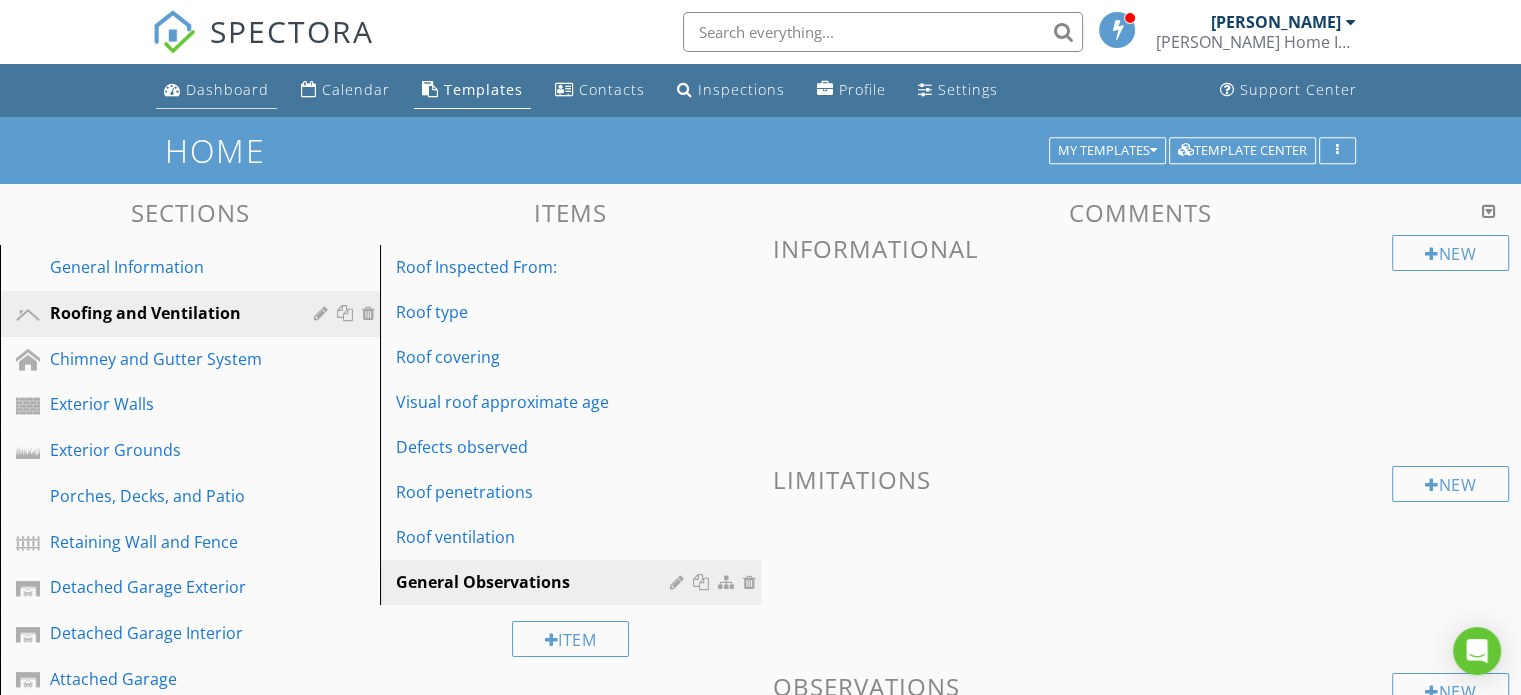 click on "Dashboard" at bounding box center [227, 89] 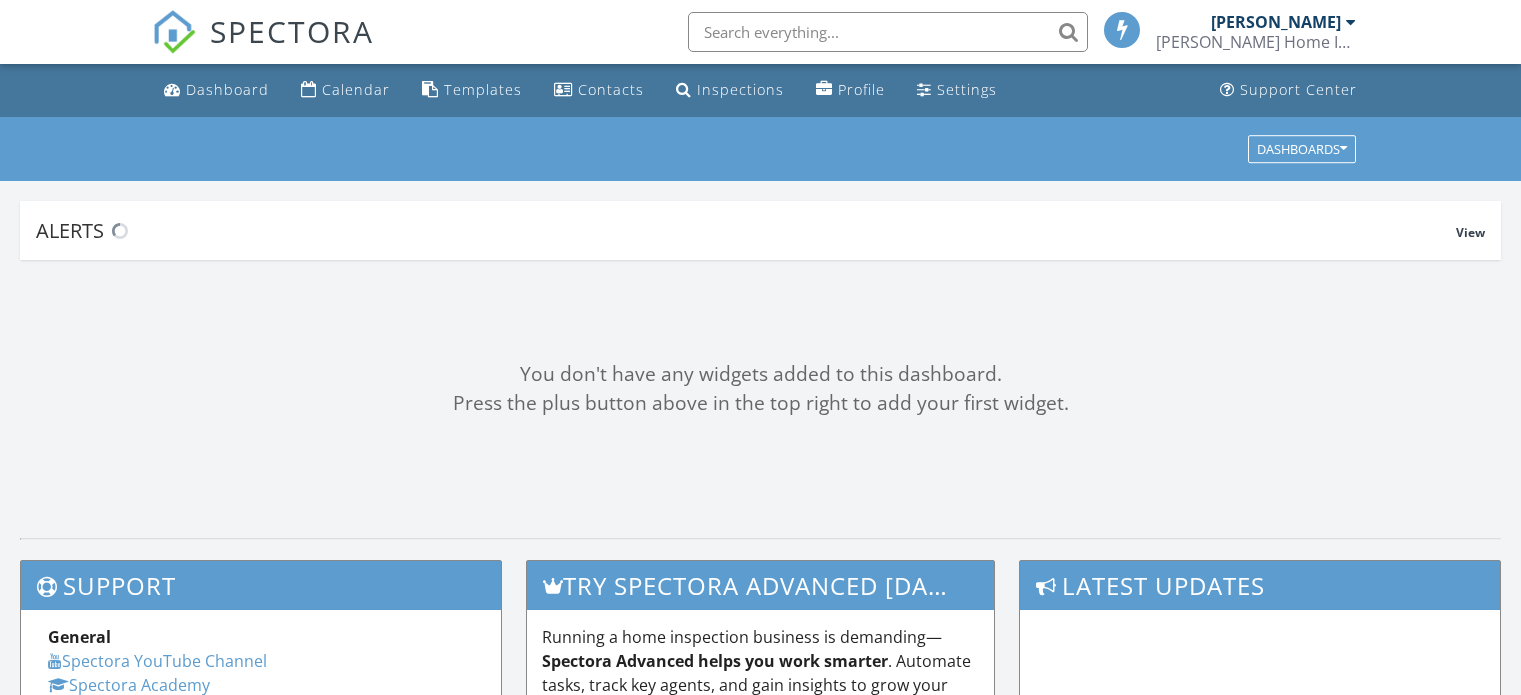 scroll, scrollTop: 0, scrollLeft: 0, axis: both 